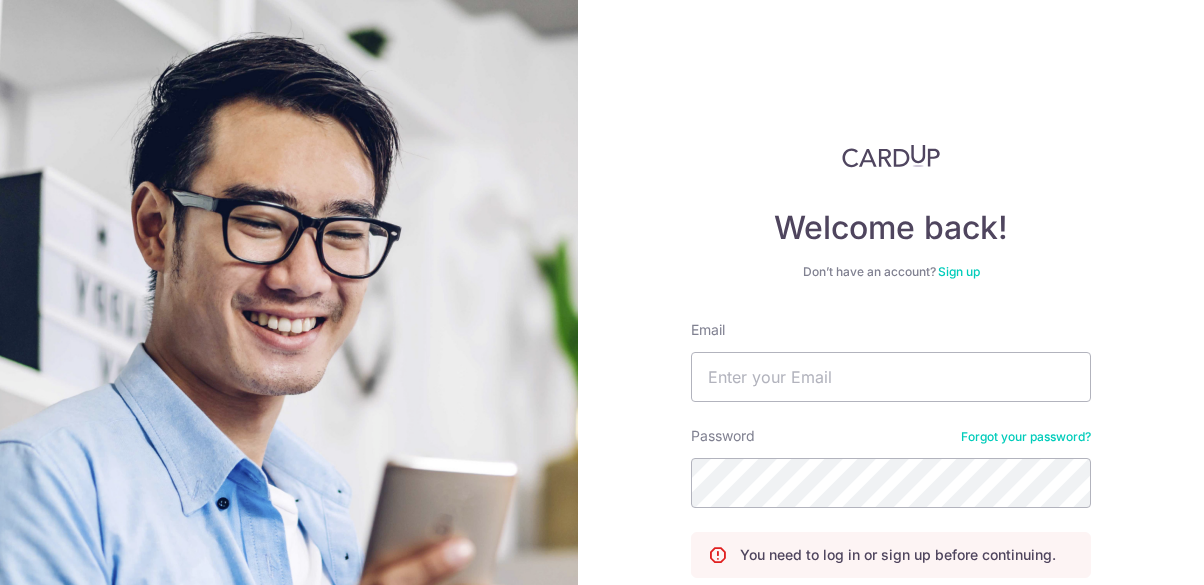 scroll, scrollTop: 0, scrollLeft: 0, axis: both 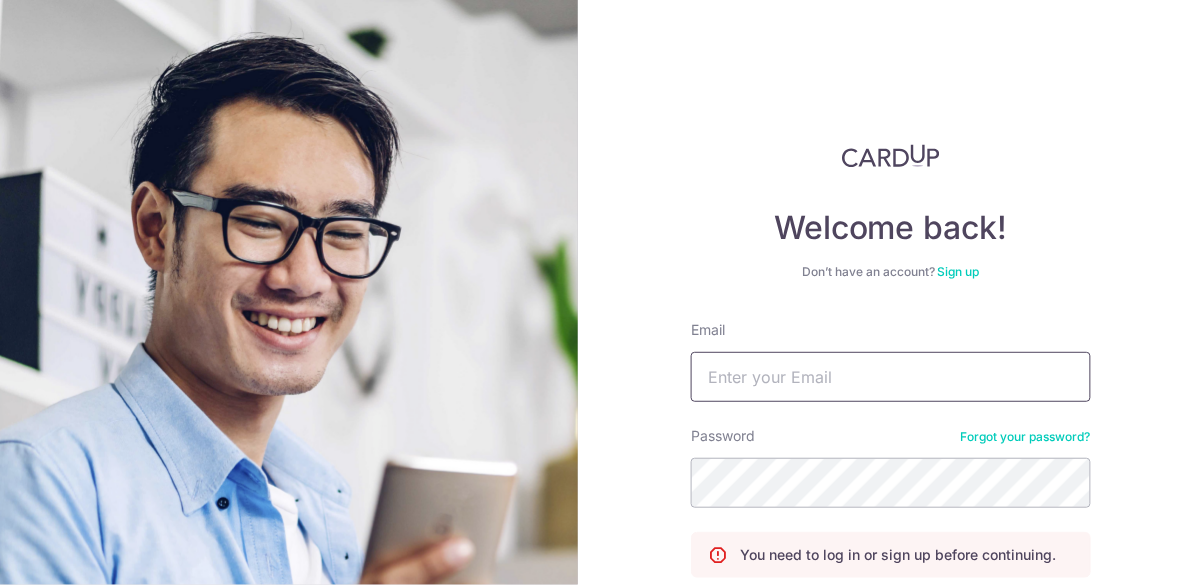 click on "Email" at bounding box center [891, 377] 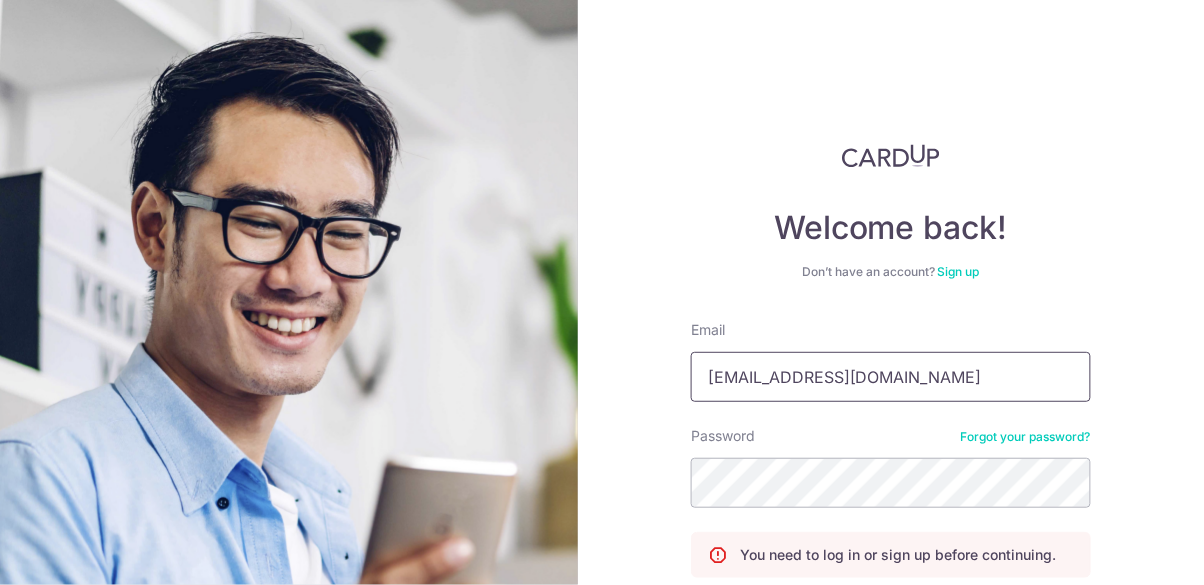 click on "Log in" at bounding box center (891, 619) 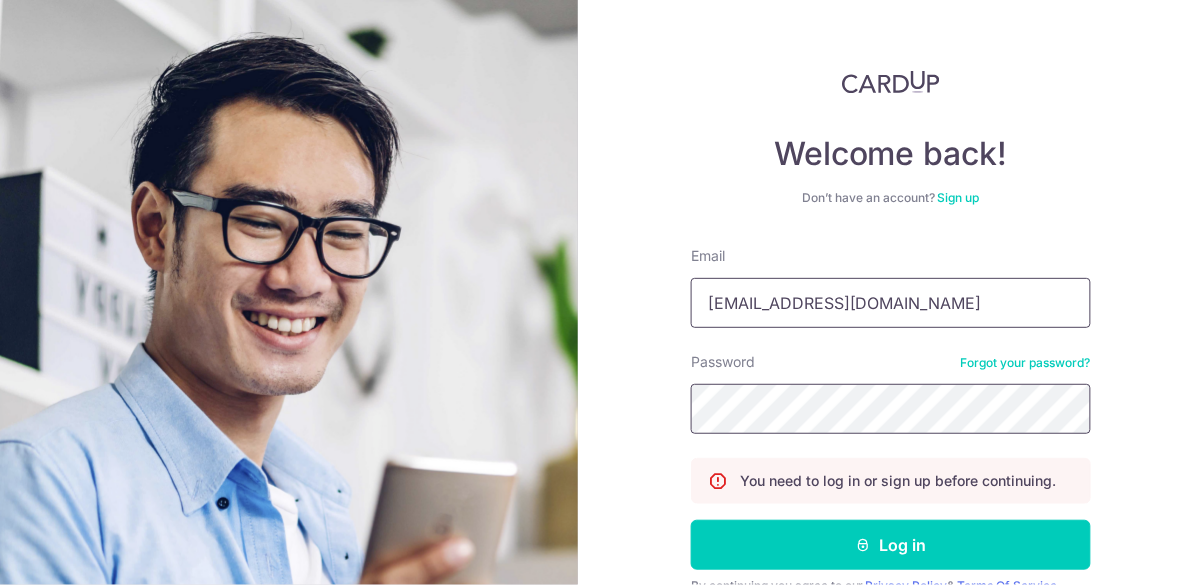 scroll, scrollTop: 68, scrollLeft: 0, axis: vertical 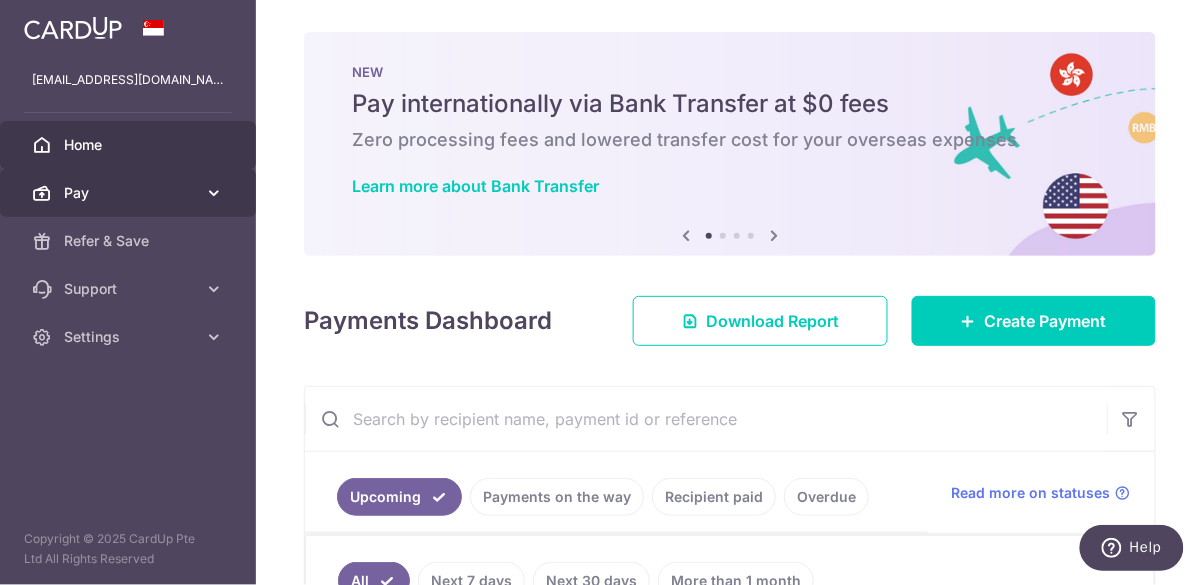 click at bounding box center [214, 193] 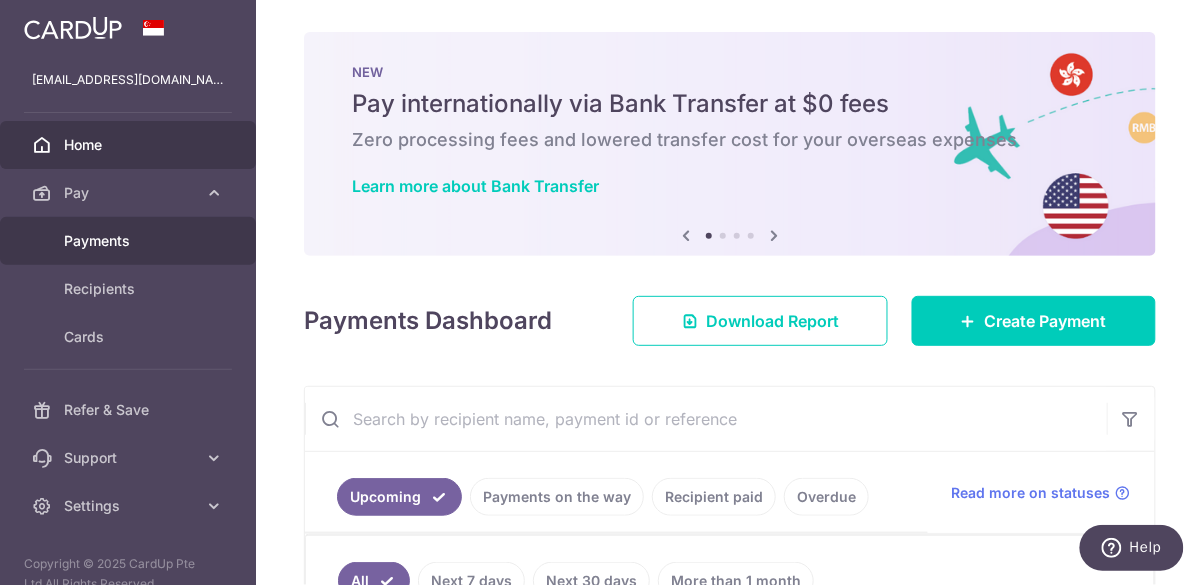 click on "Payments" at bounding box center (130, 241) 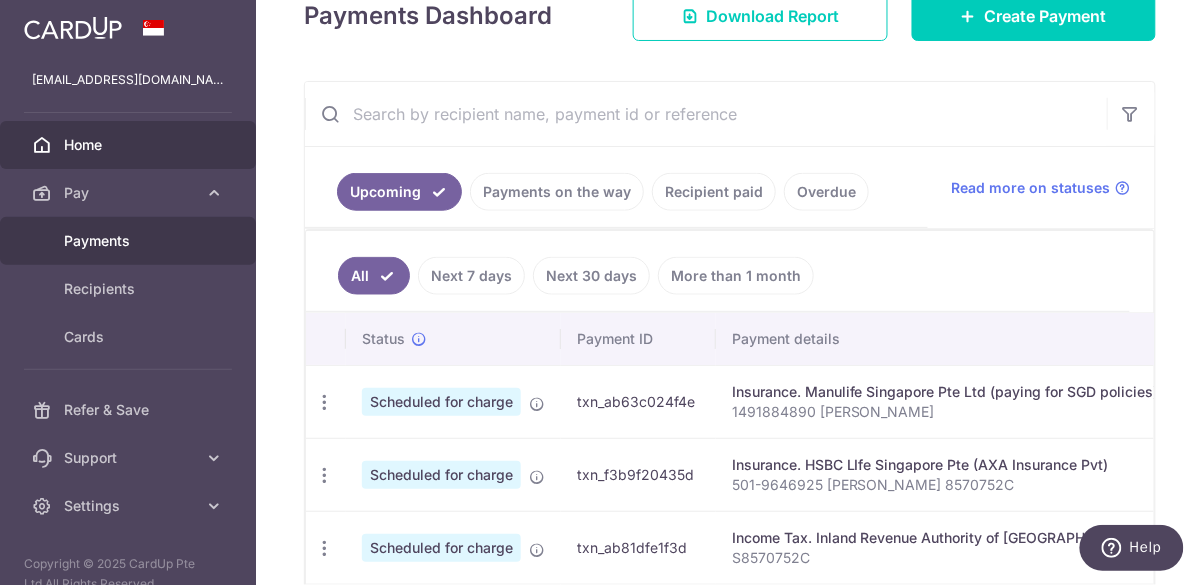 scroll, scrollTop: 314, scrollLeft: 0, axis: vertical 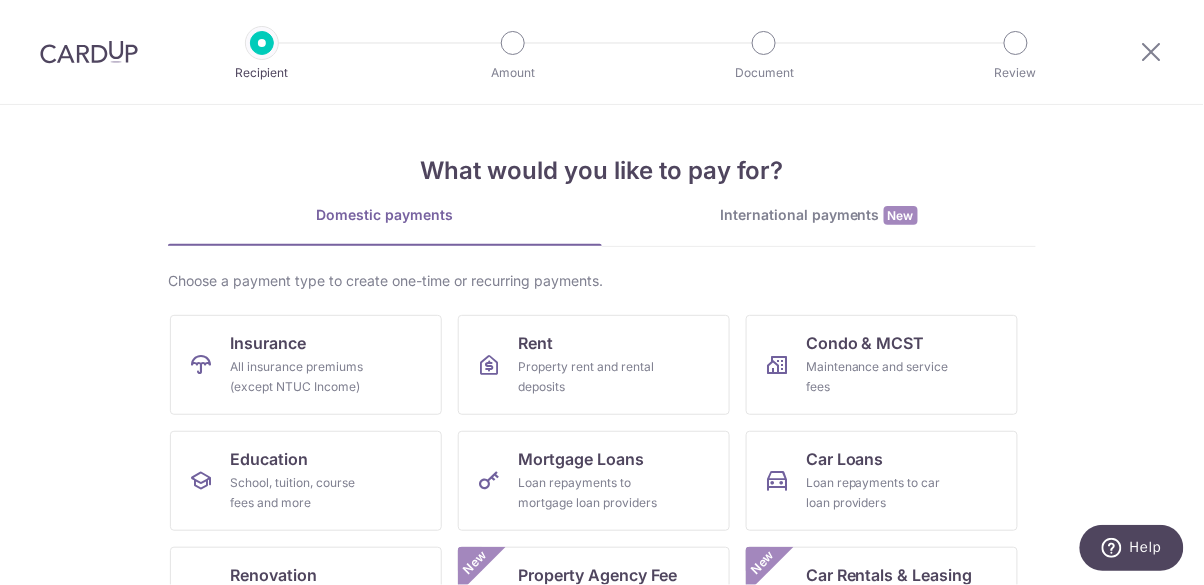 click at bounding box center (89, 52) 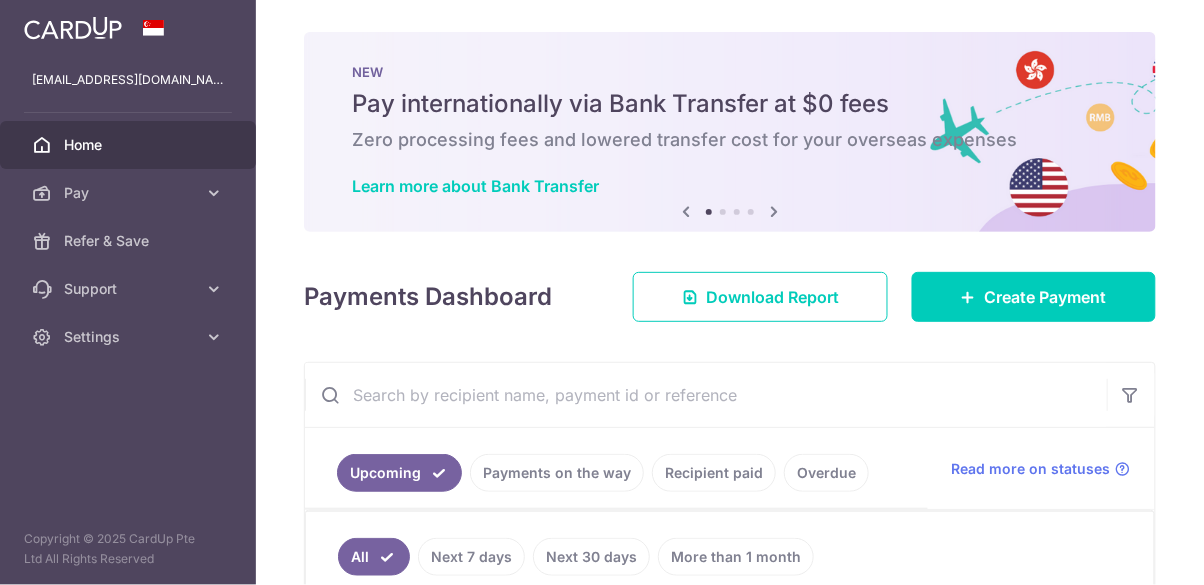 scroll, scrollTop: 0, scrollLeft: 0, axis: both 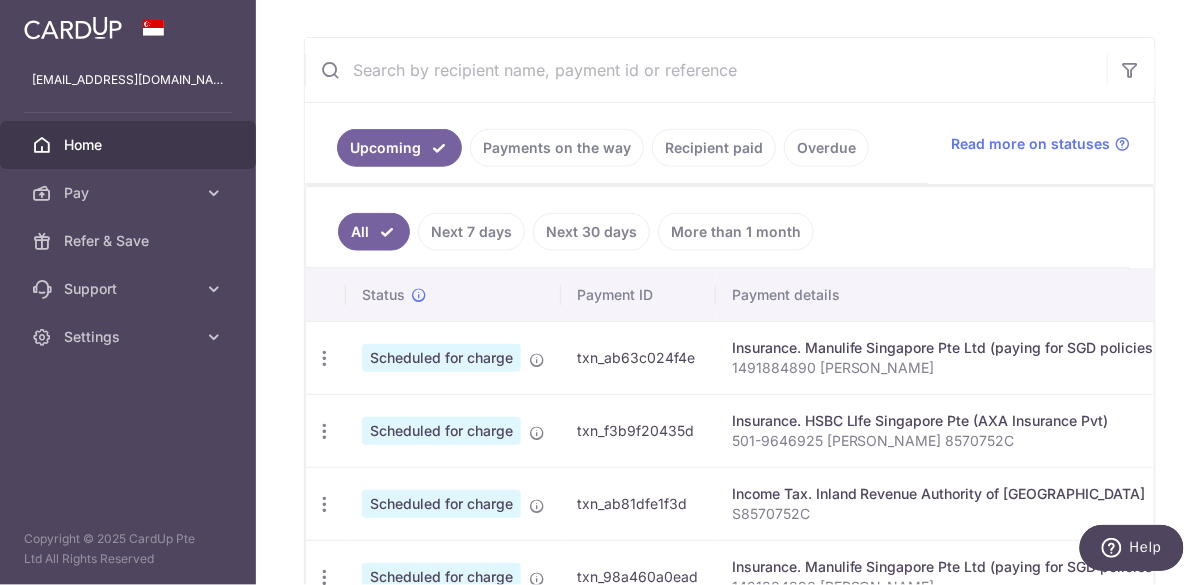 click on "501-9646925 [PERSON_NAME] 8570752C" at bounding box center [945, 441] 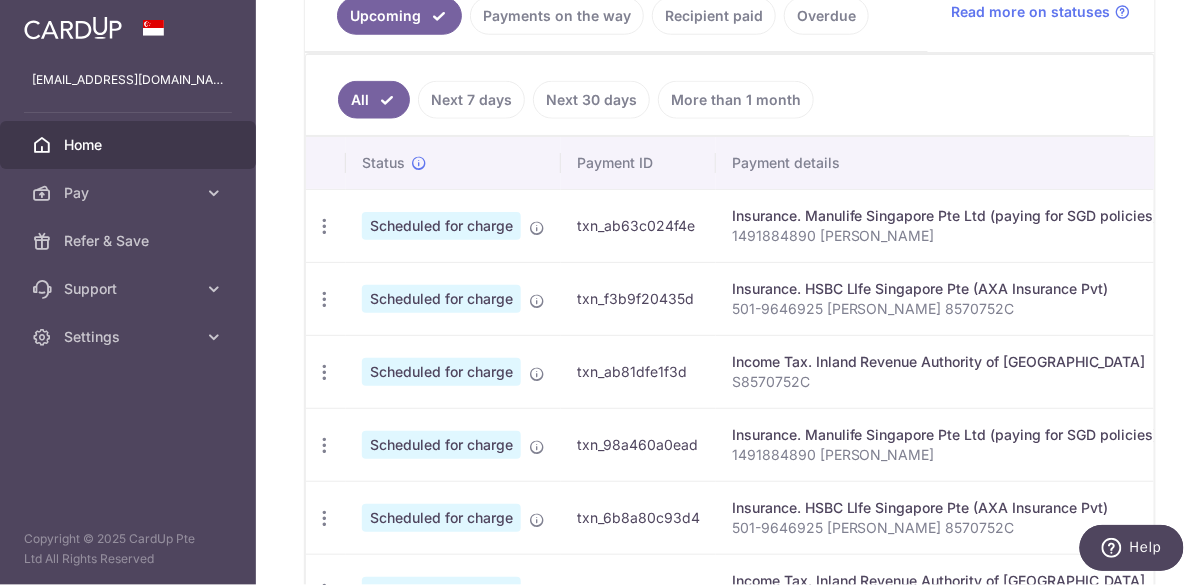 scroll, scrollTop: 462, scrollLeft: 0, axis: vertical 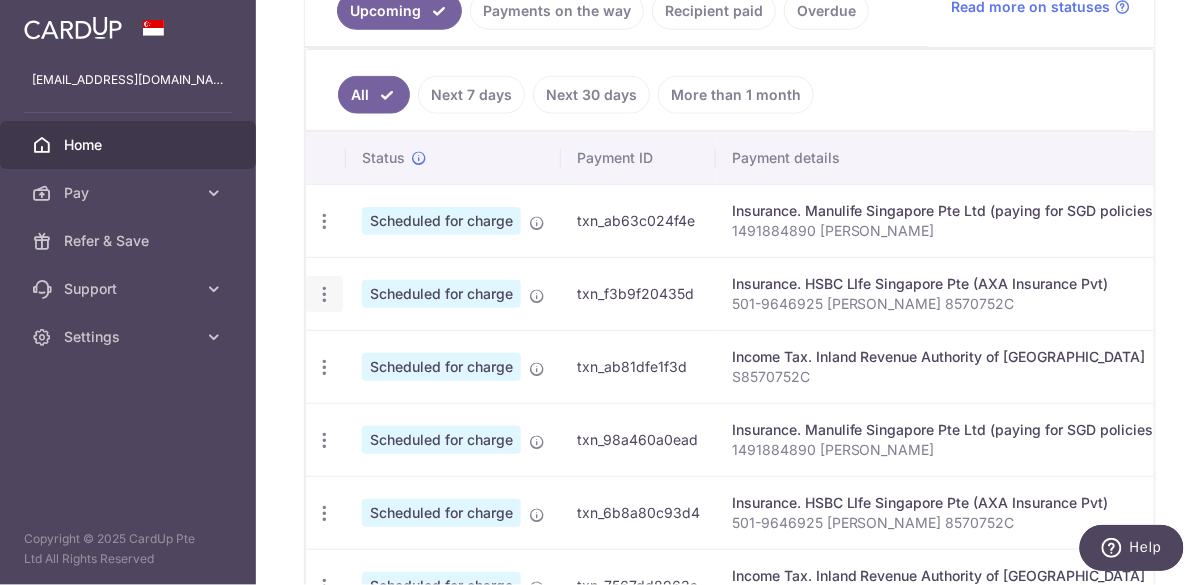 click at bounding box center [324, 221] 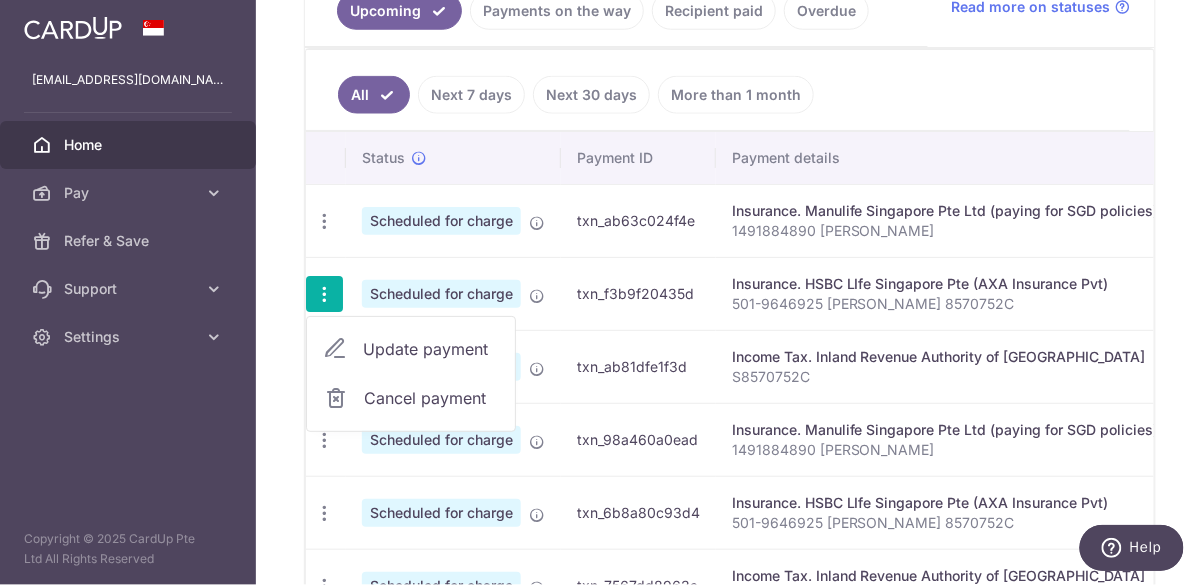 click on "Update payment" at bounding box center (431, 349) 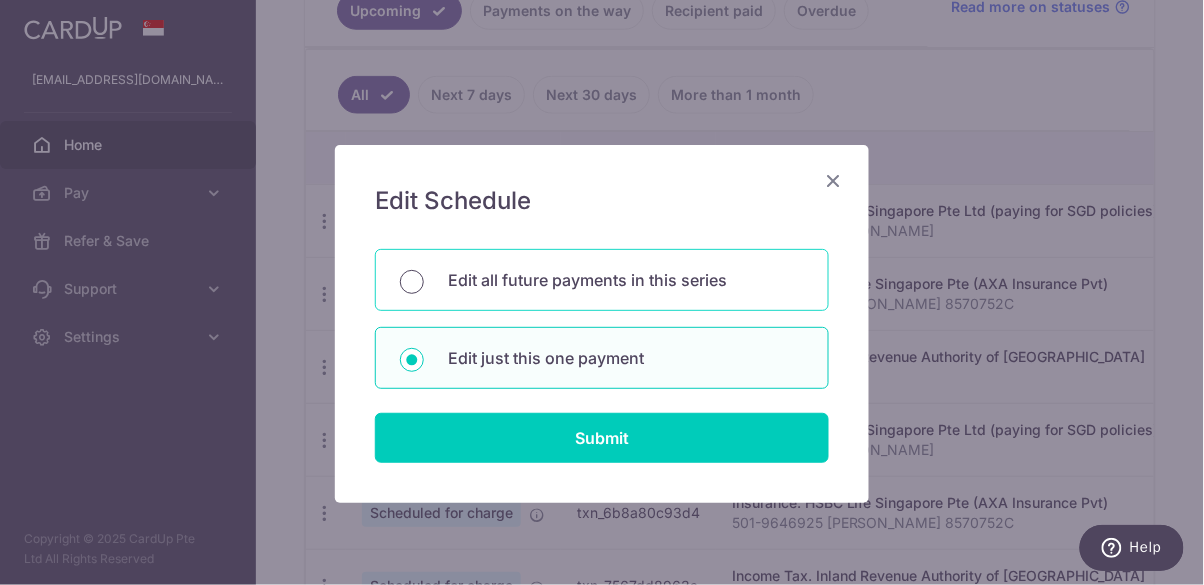 click on "Edit all future payments in this series" at bounding box center [412, 282] 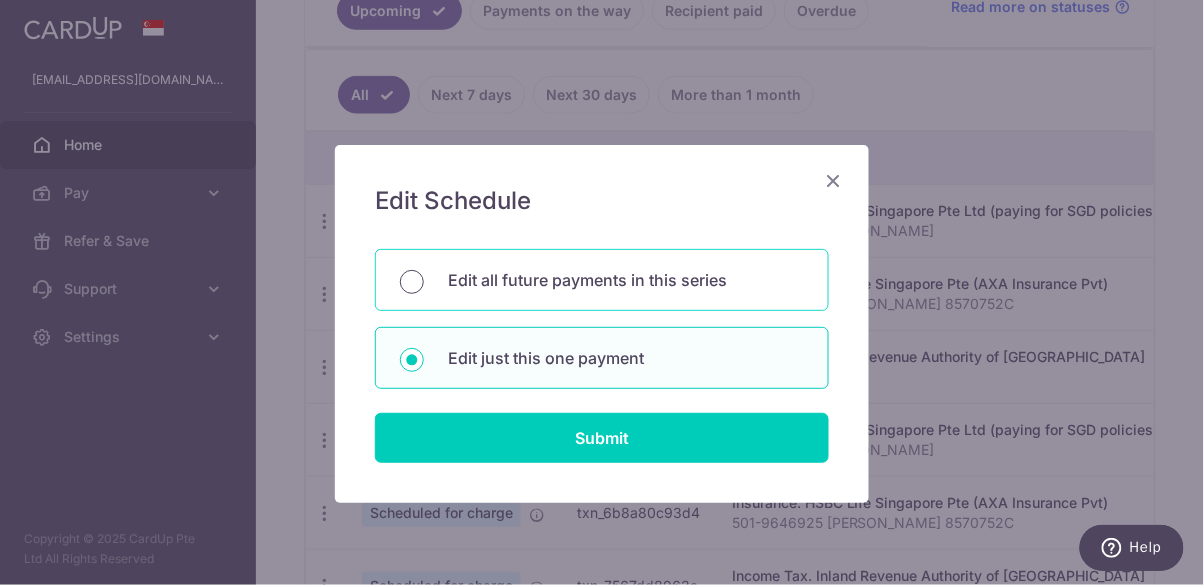 radio on "true" 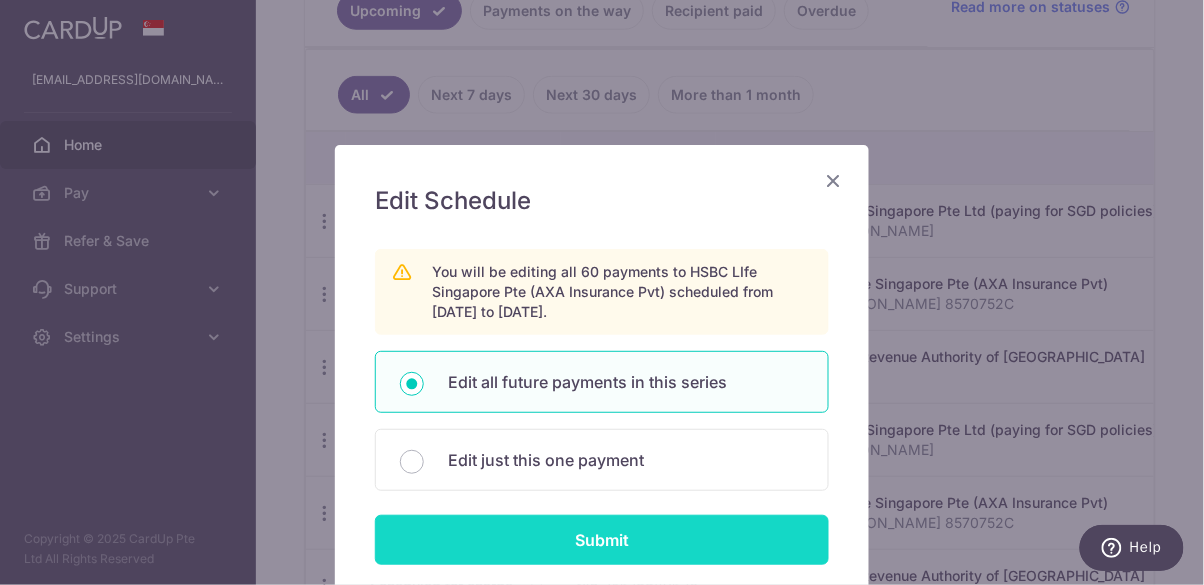 click on "Submit" at bounding box center (602, 540) 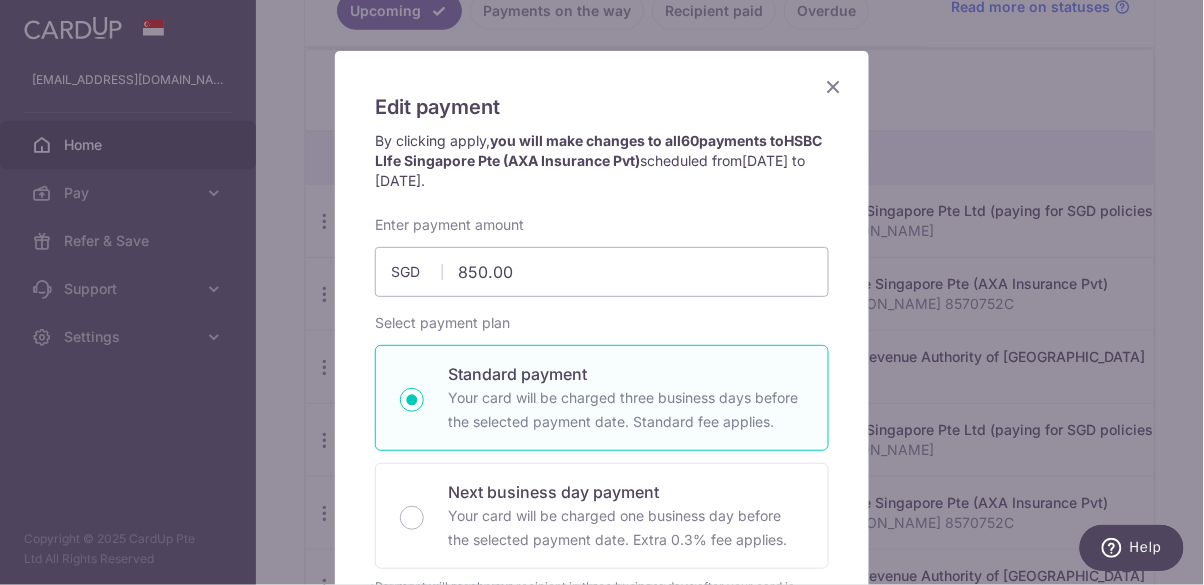 scroll, scrollTop: 95, scrollLeft: 0, axis: vertical 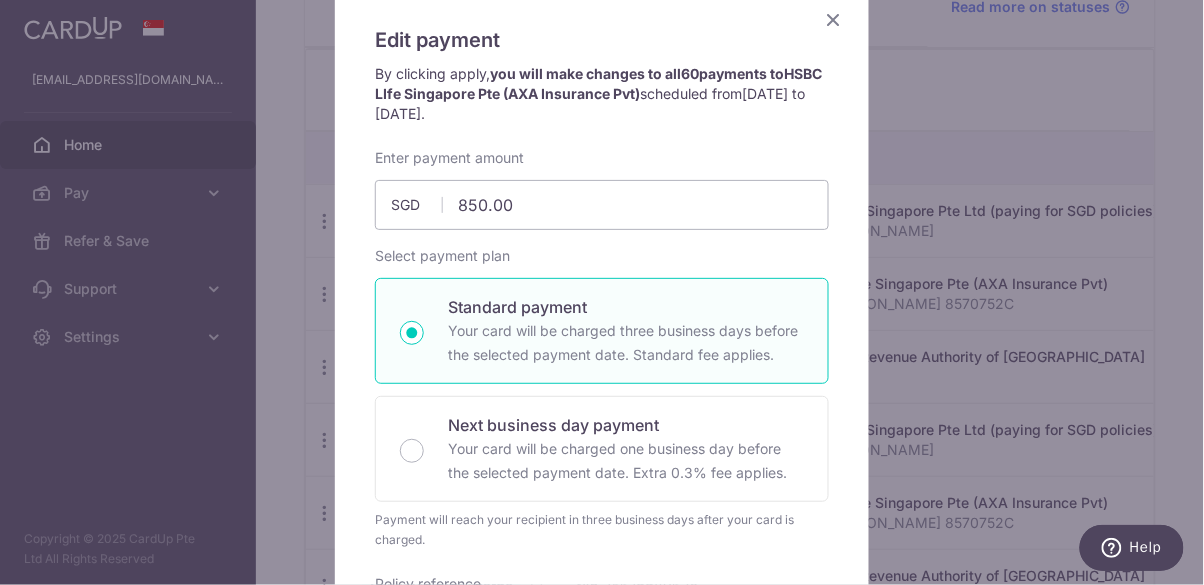 click at bounding box center (833, 19) 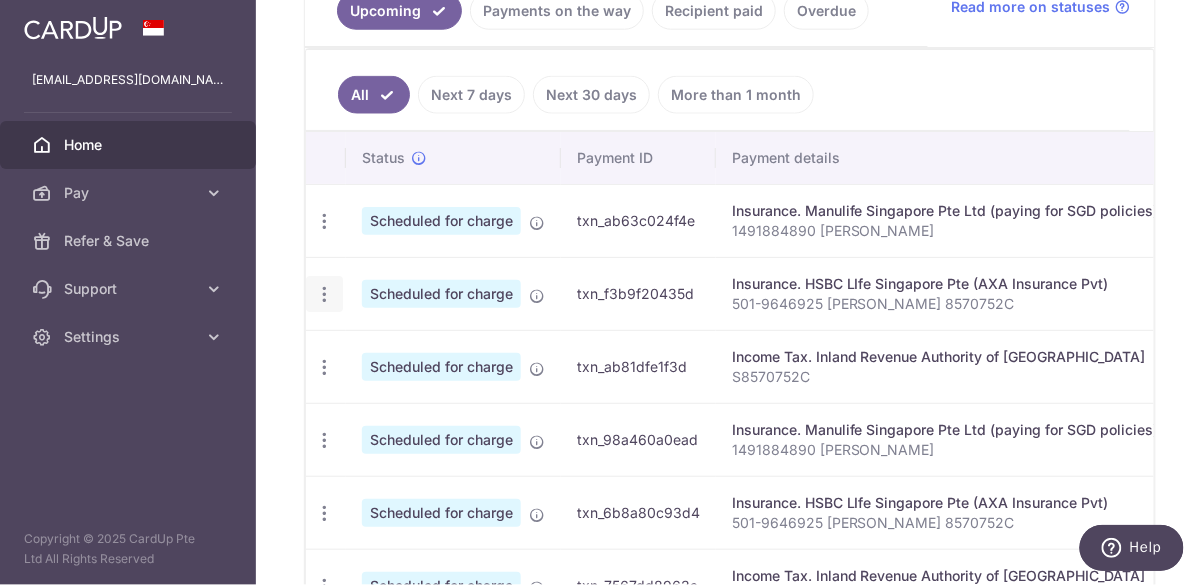 click at bounding box center [324, 221] 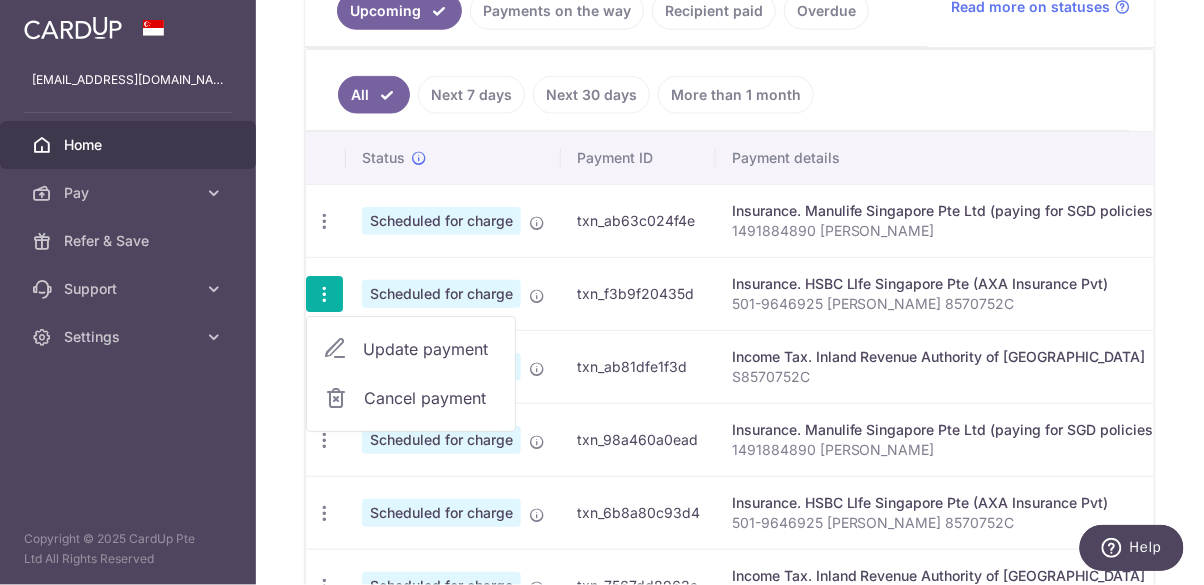 click on "Cancel payment" at bounding box center (431, 398) 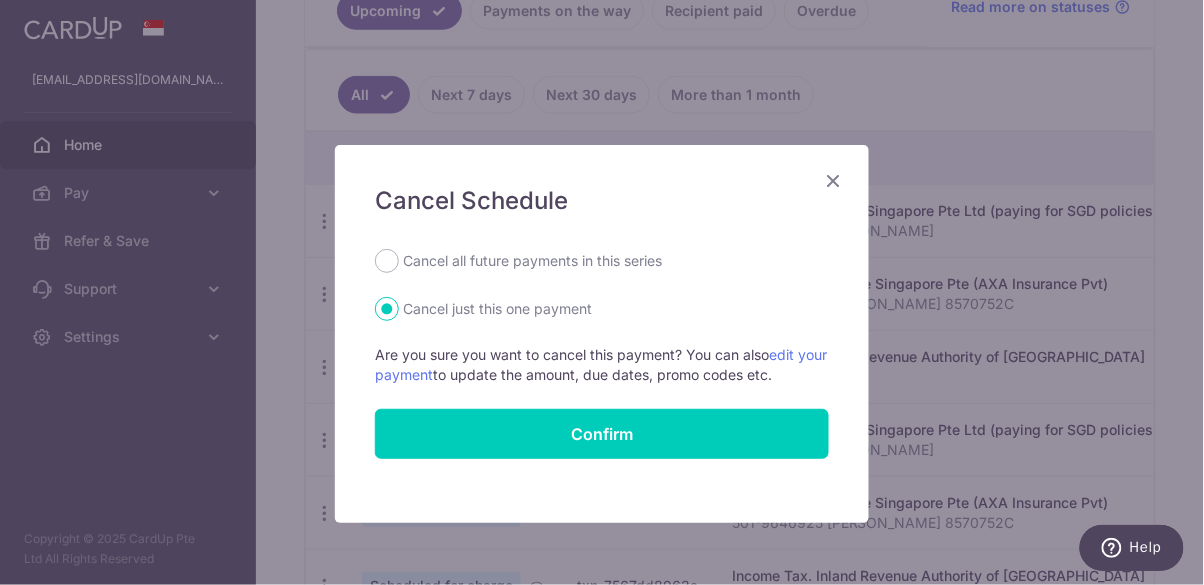 click on "Cancel all future payments in this series" at bounding box center (532, 261) 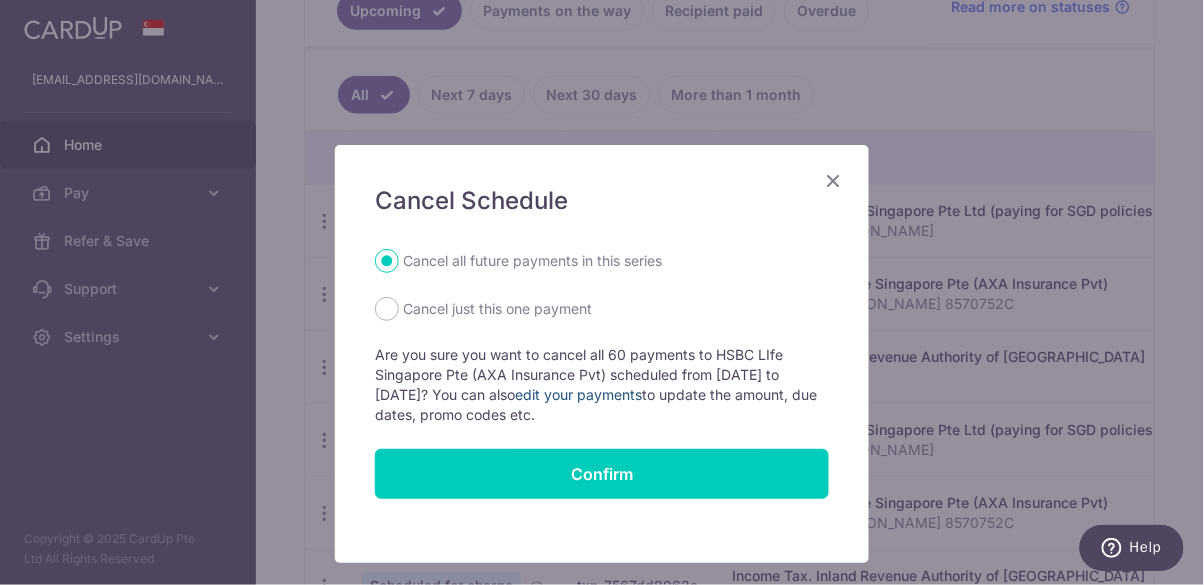 click on "edit your payments" at bounding box center [578, 394] 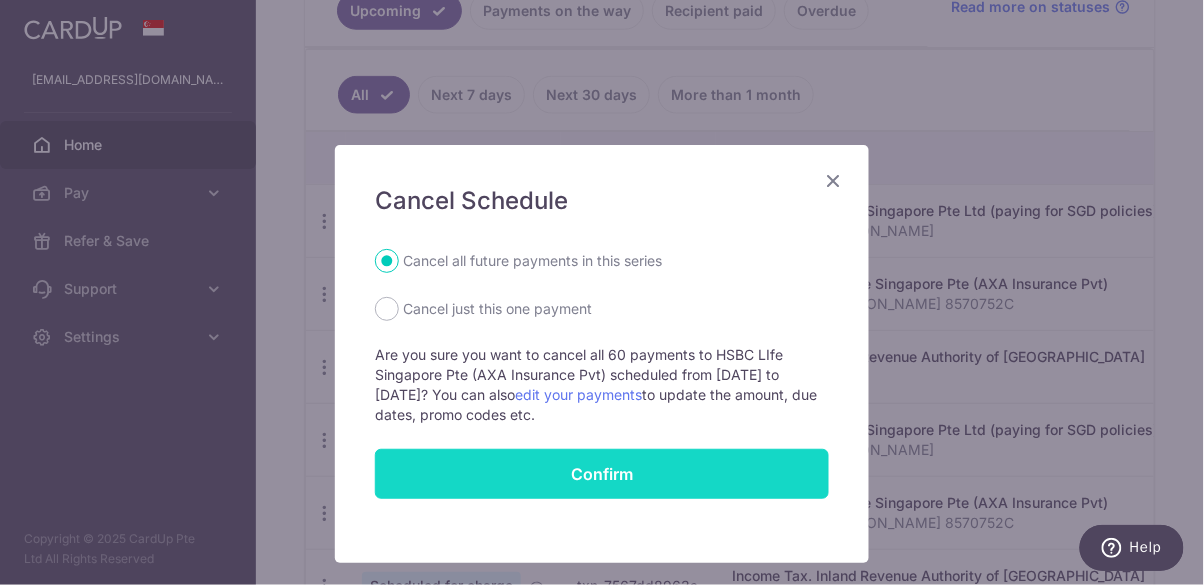 click on "Confirm" at bounding box center [602, 474] 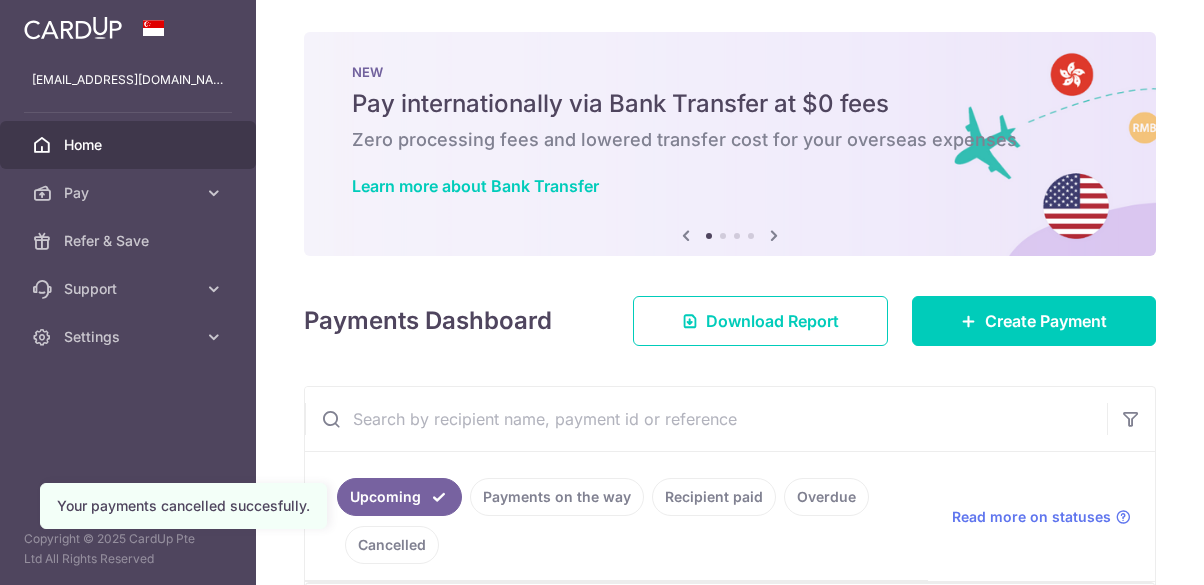 scroll, scrollTop: 0, scrollLeft: 0, axis: both 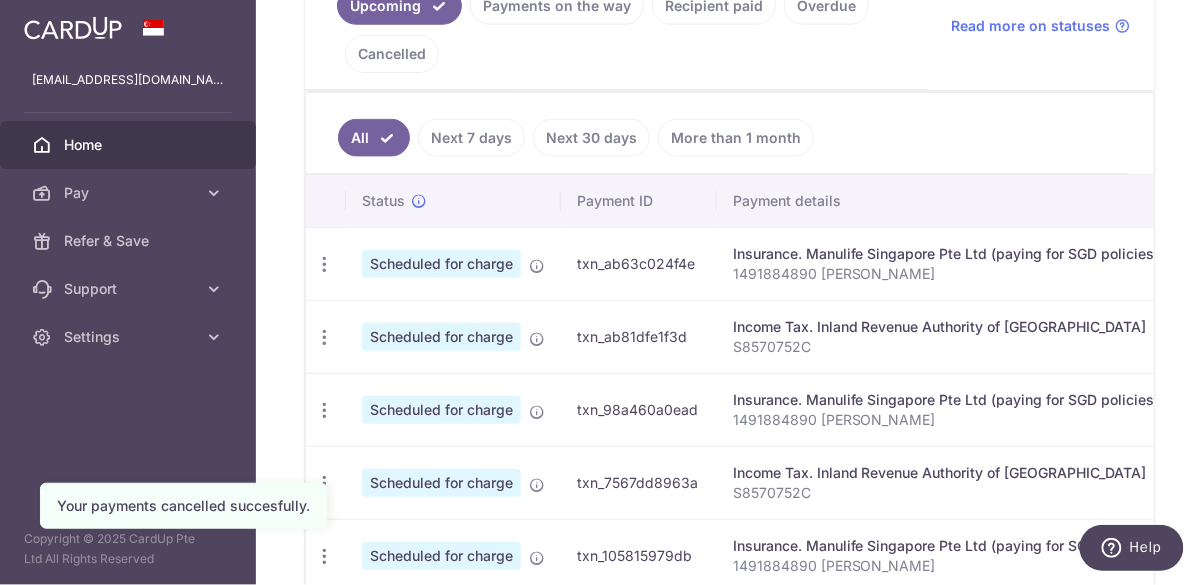 click on "1491884890 Liow Chong Wen" at bounding box center (946, 274) 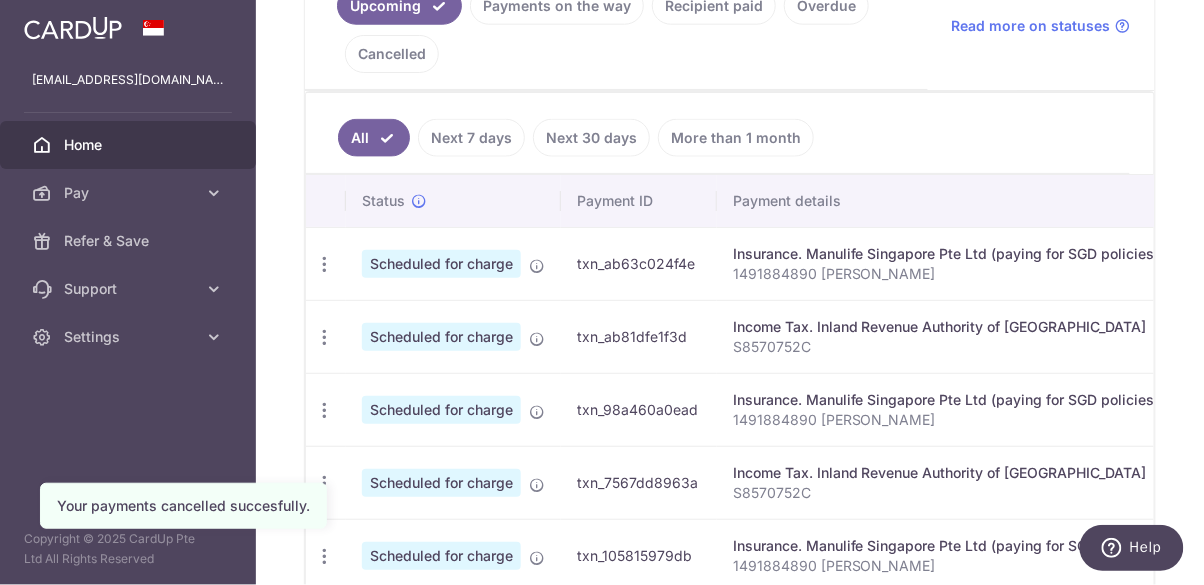 click on "Scheduled for charge" at bounding box center (441, 264) 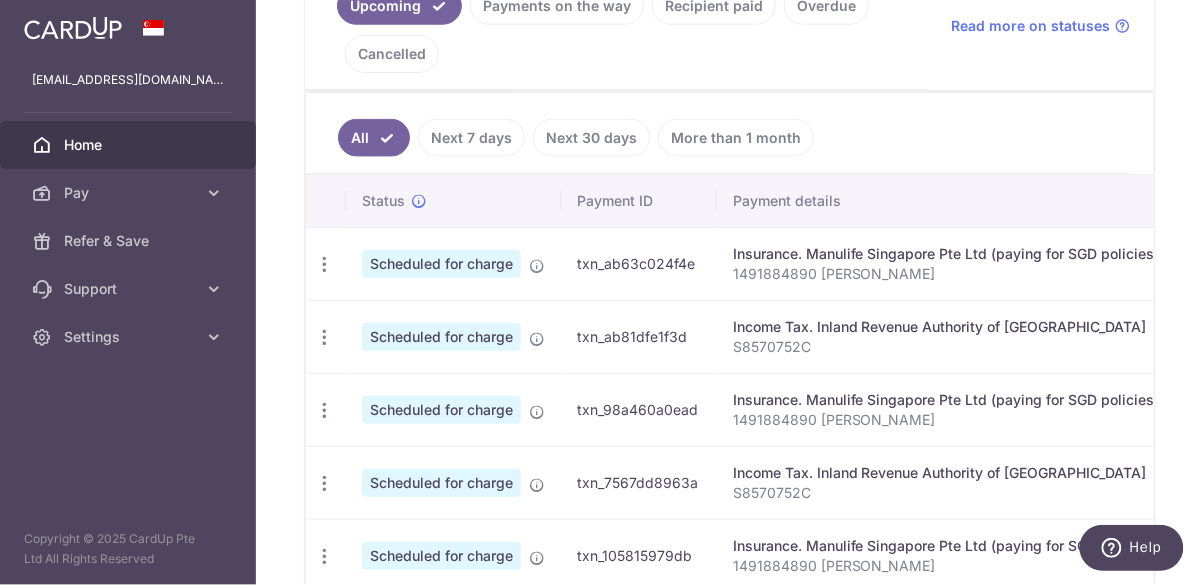 click at bounding box center [537, 266] 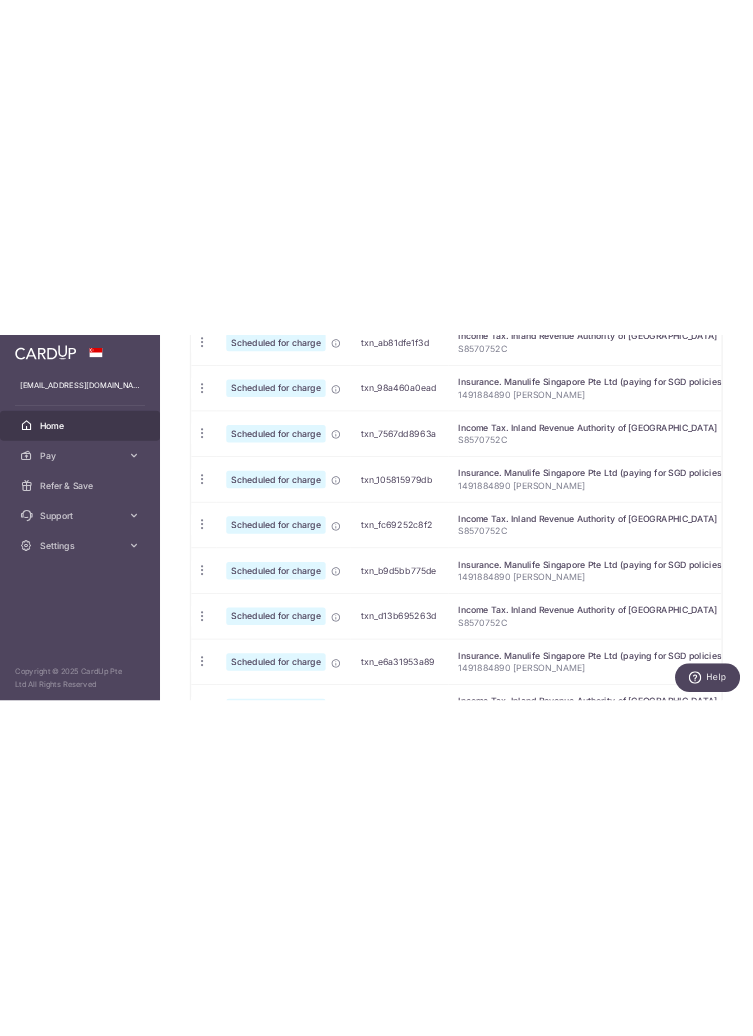 scroll, scrollTop: 823, scrollLeft: 0, axis: vertical 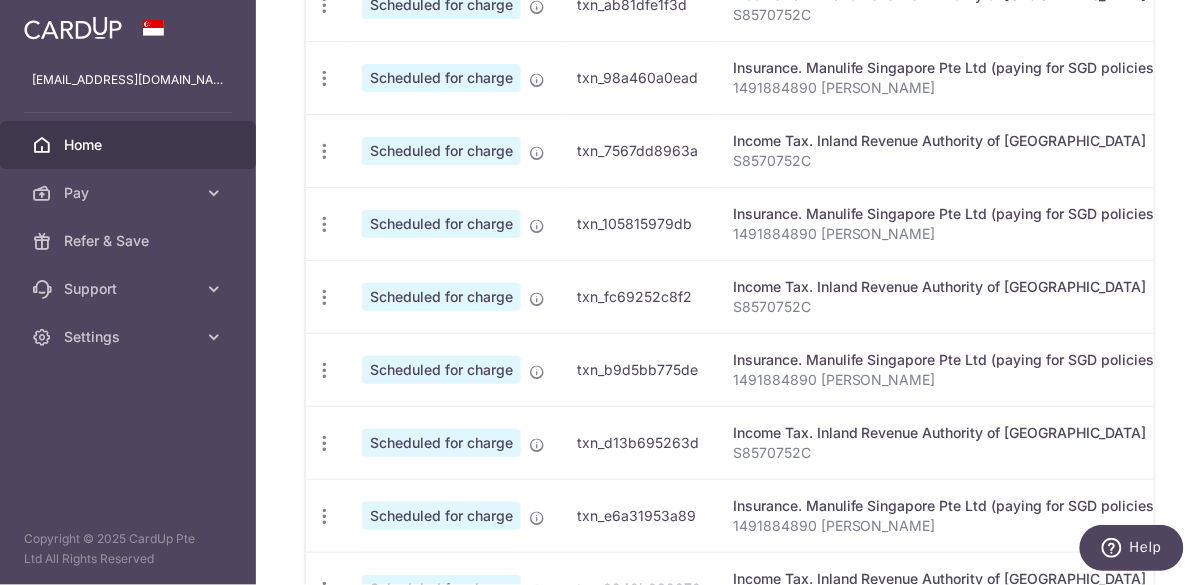 click on "1491884890 Liow Chong Wen" at bounding box center [946, 234] 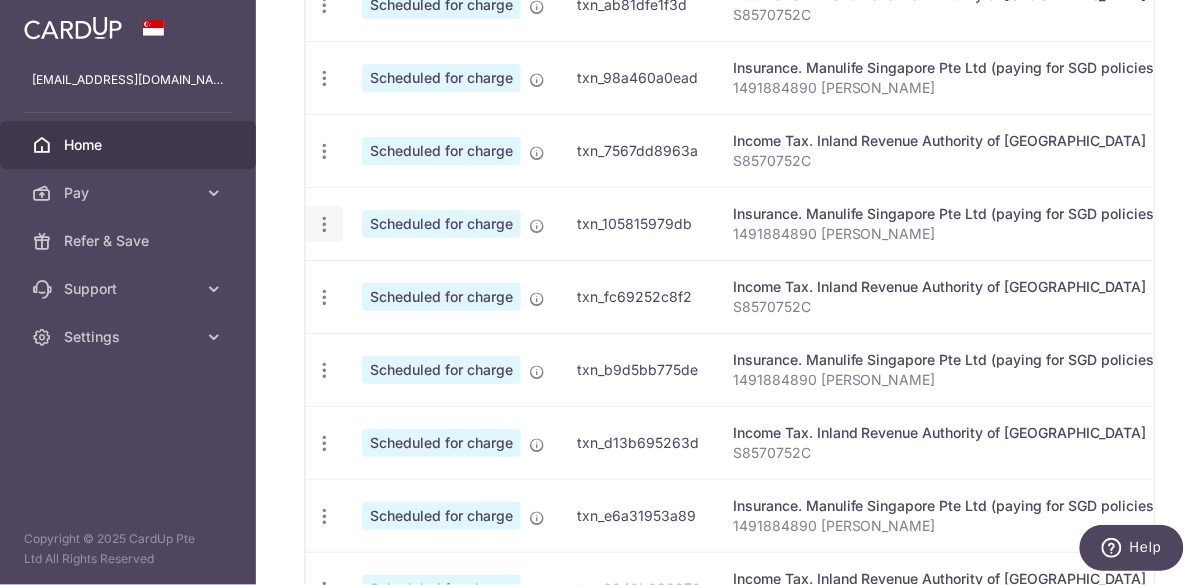 click at bounding box center (324, -68) 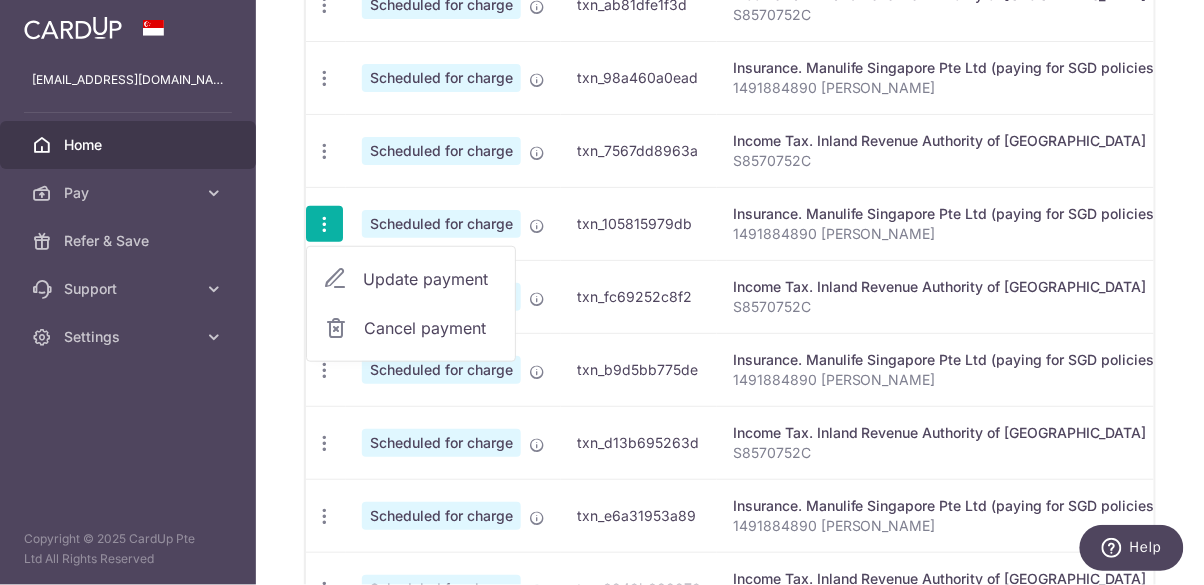 click on "Update payment" at bounding box center [431, 279] 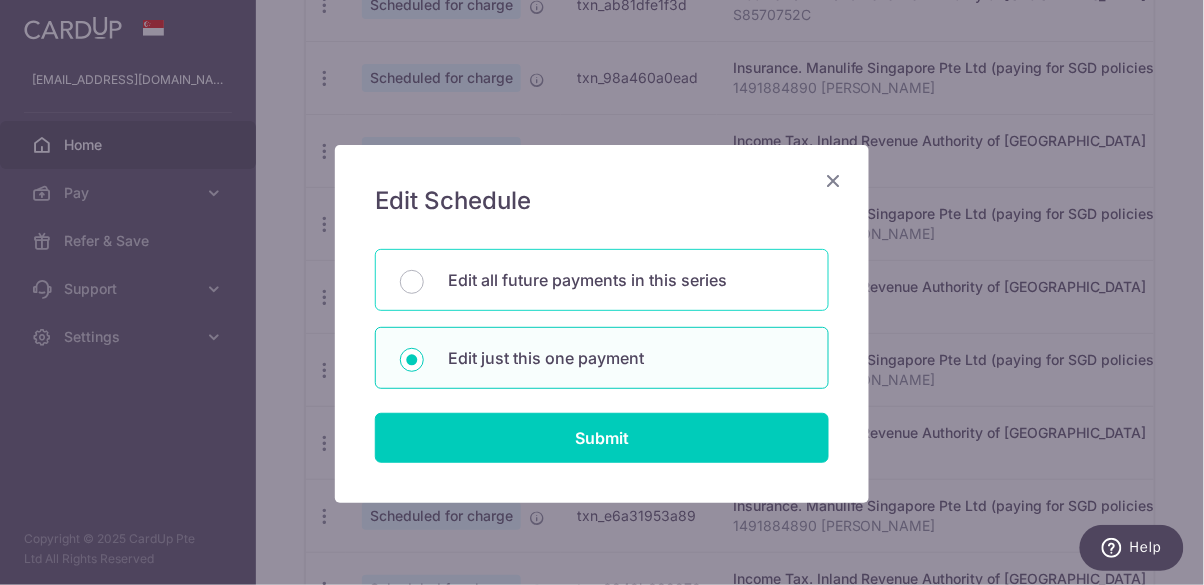 click on "Edit all future payments in this series" at bounding box center [626, 280] 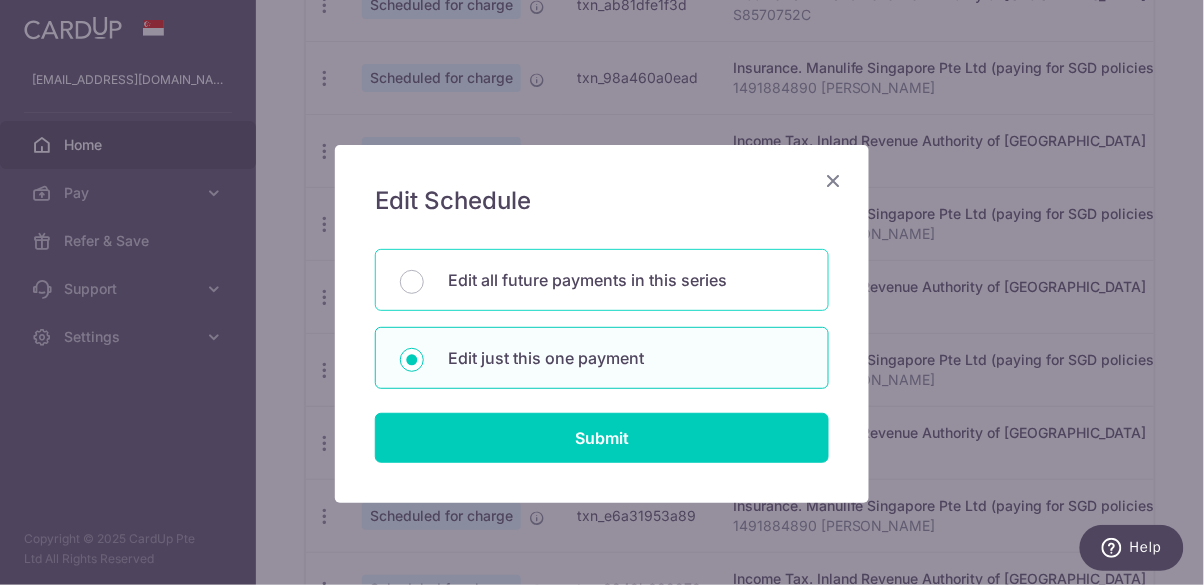 click on "Edit all future payments in this series" at bounding box center (412, 282) 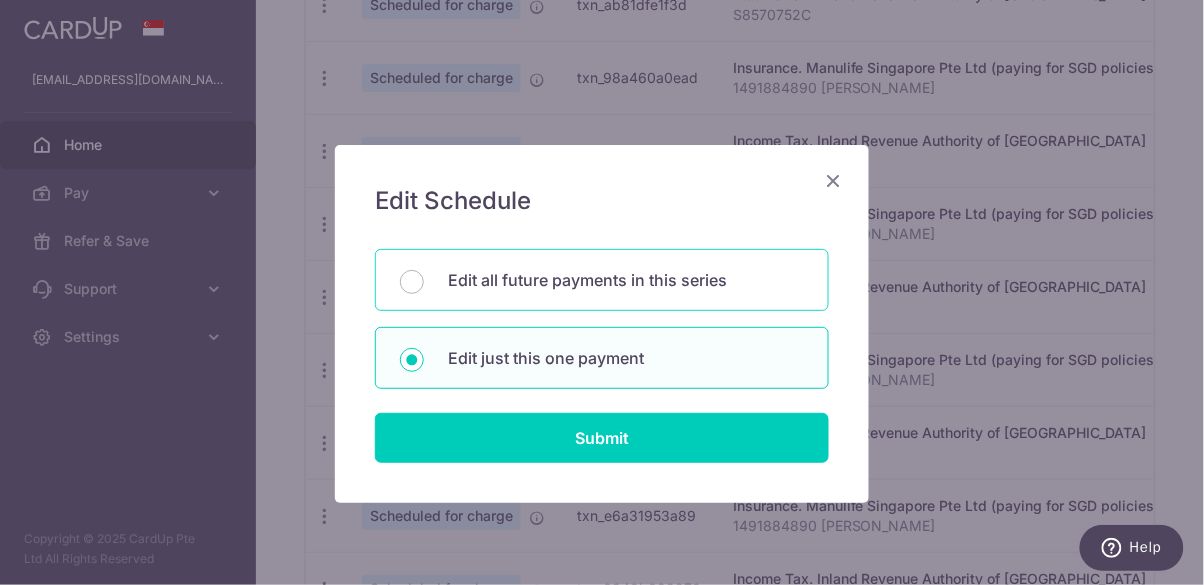 radio on "true" 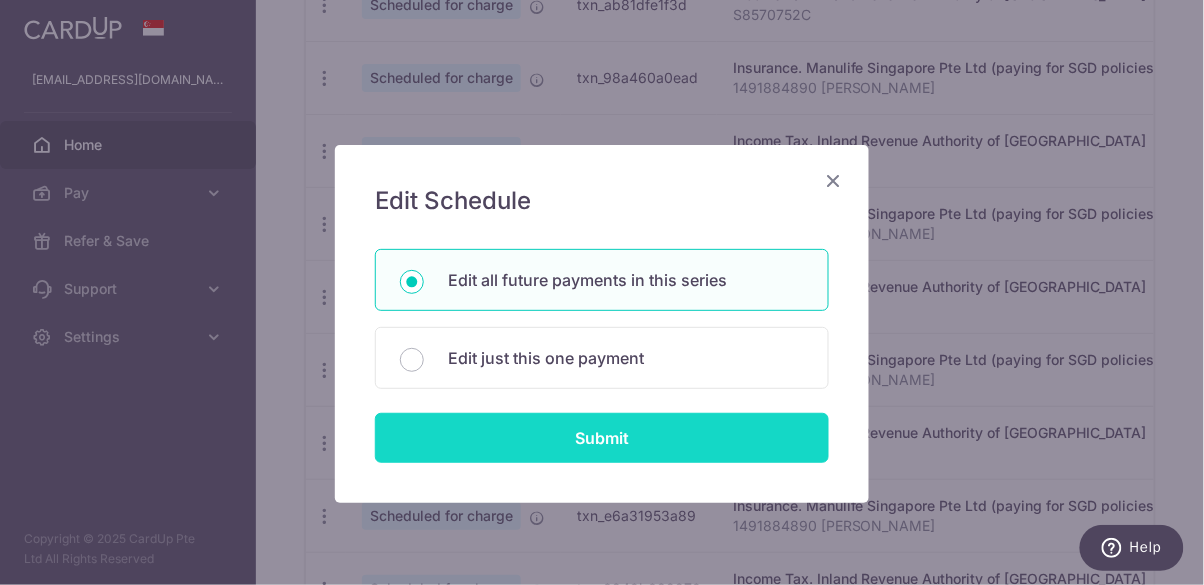 click on "Submit" at bounding box center [602, 438] 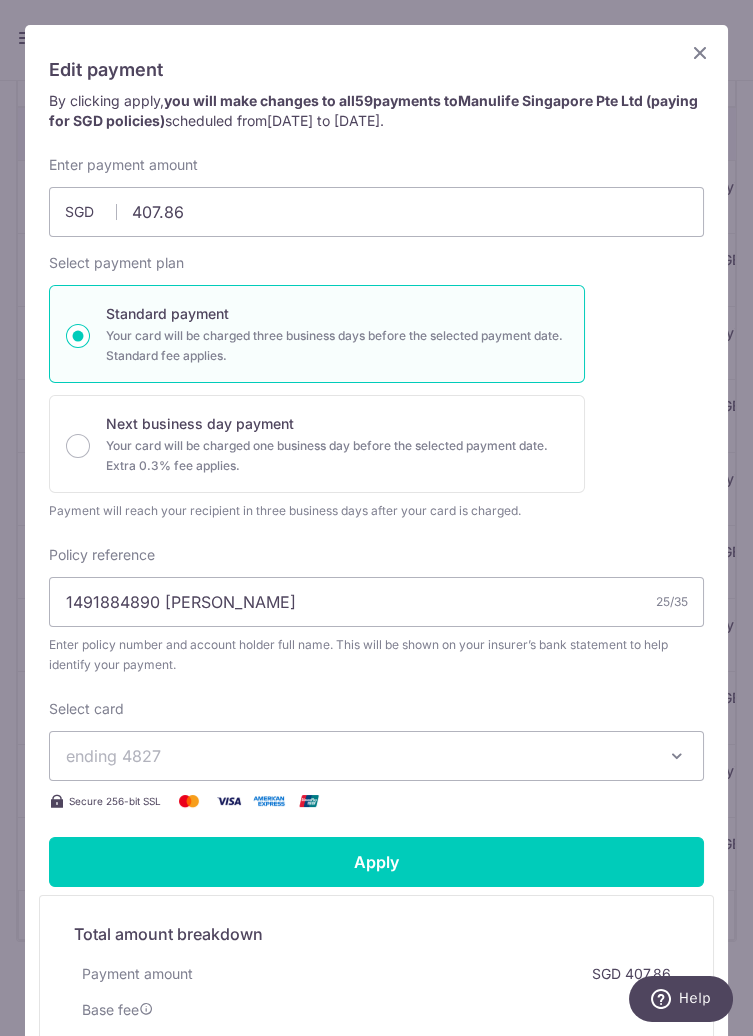 scroll, scrollTop: 656, scrollLeft: 0, axis: vertical 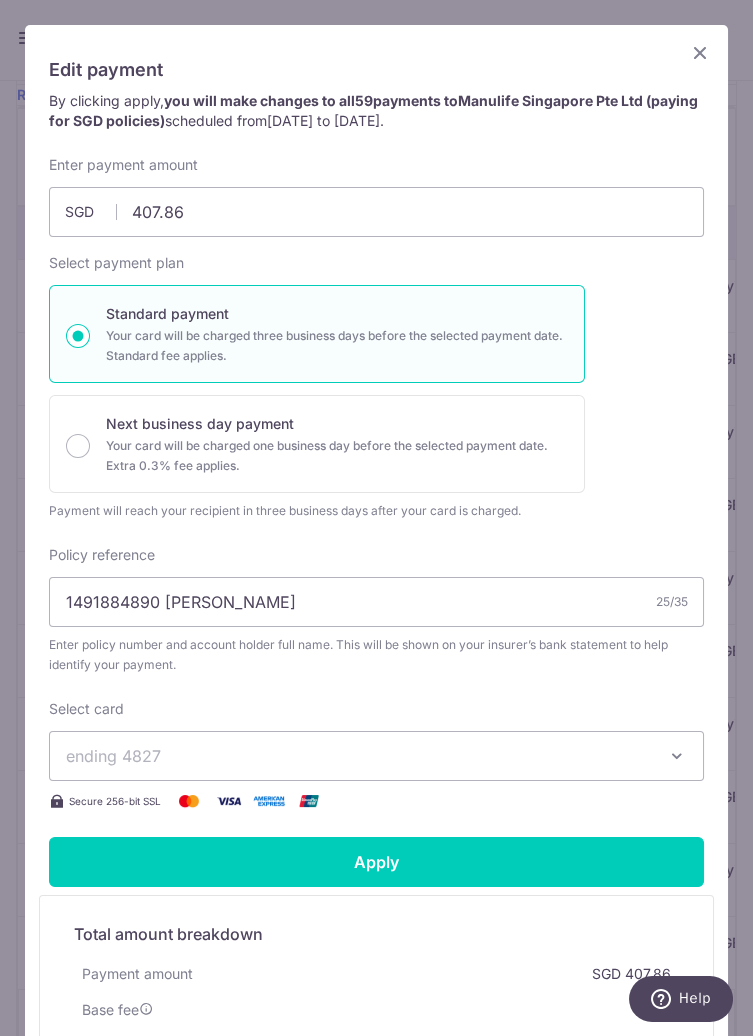 click at bounding box center [700, 52] 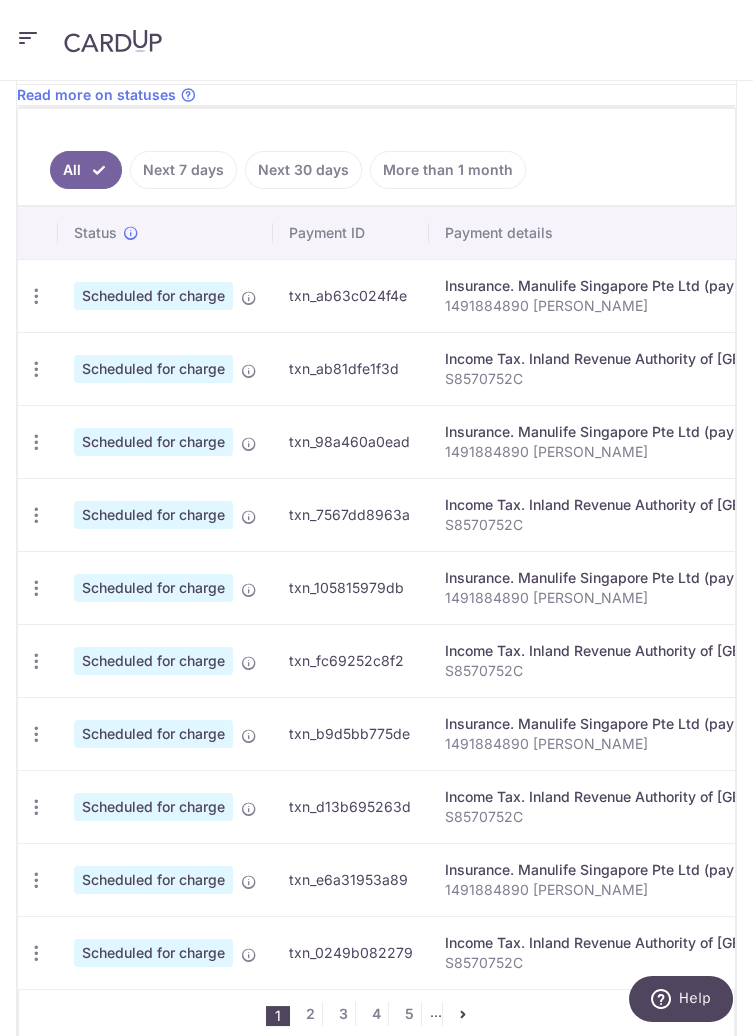 click at bounding box center [28, 38] 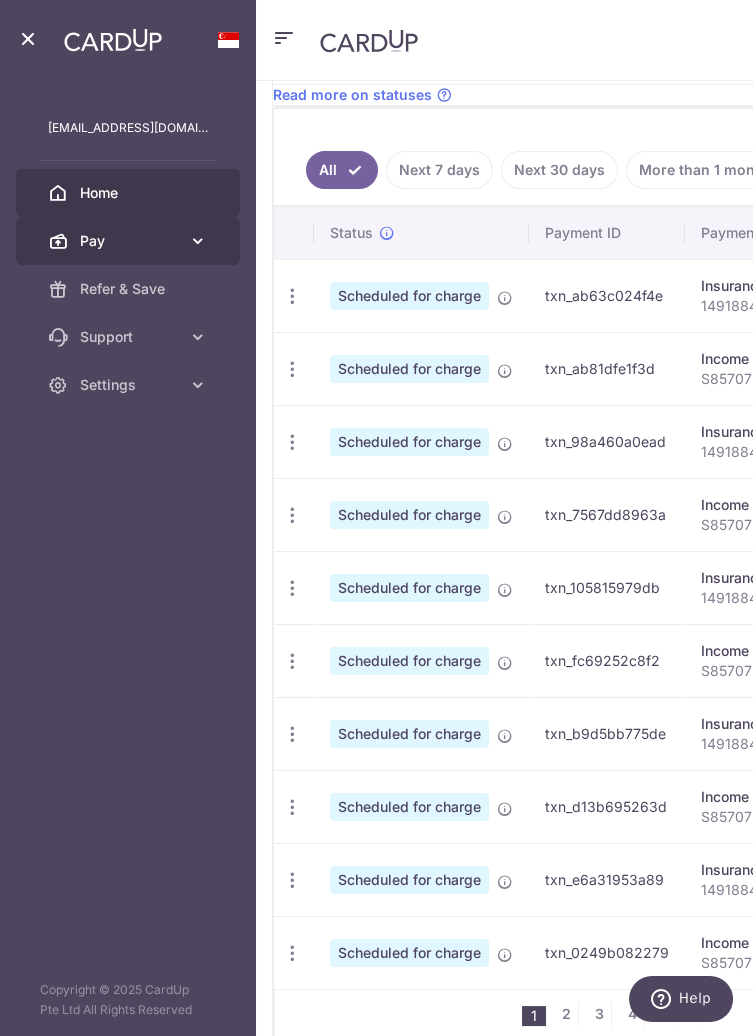 click on "Pay" at bounding box center (130, 241) 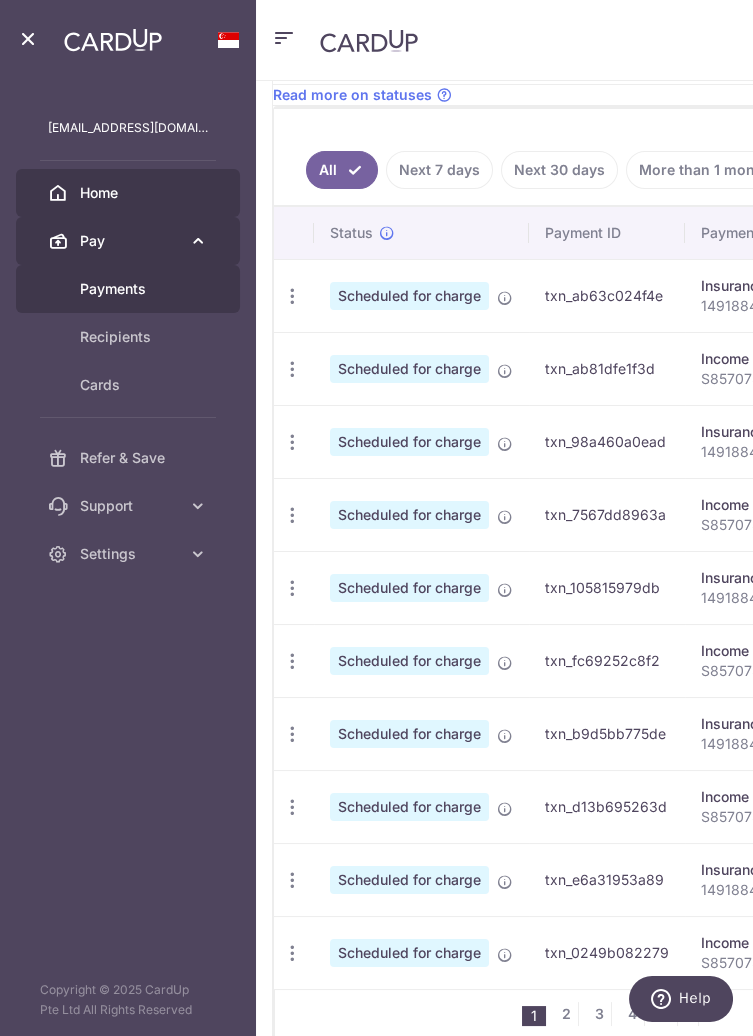 click on "Payments" at bounding box center (144, 289) 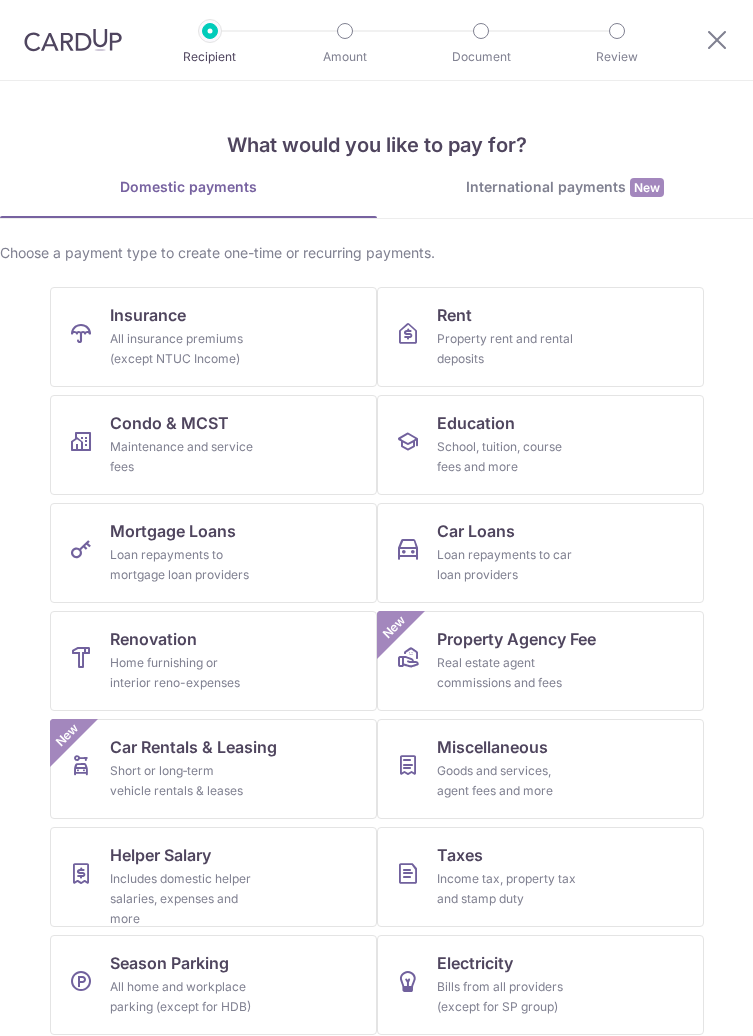 scroll, scrollTop: 0, scrollLeft: 0, axis: both 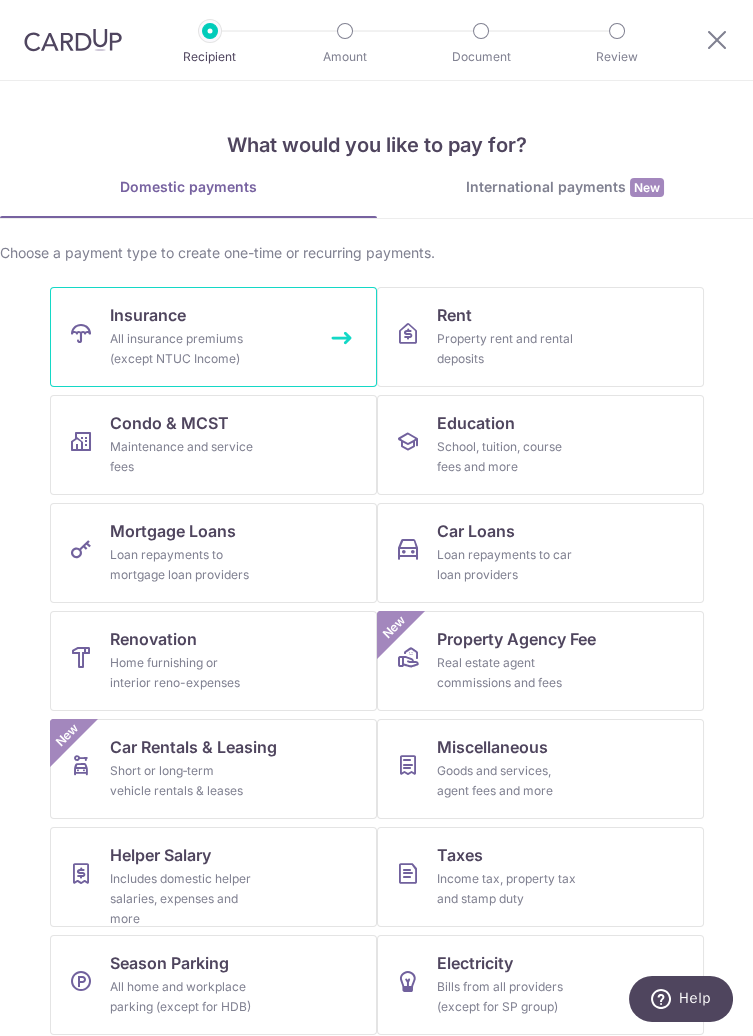 click on "All insurance premiums (except NTUC Income)" at bounding box center (182, 349) 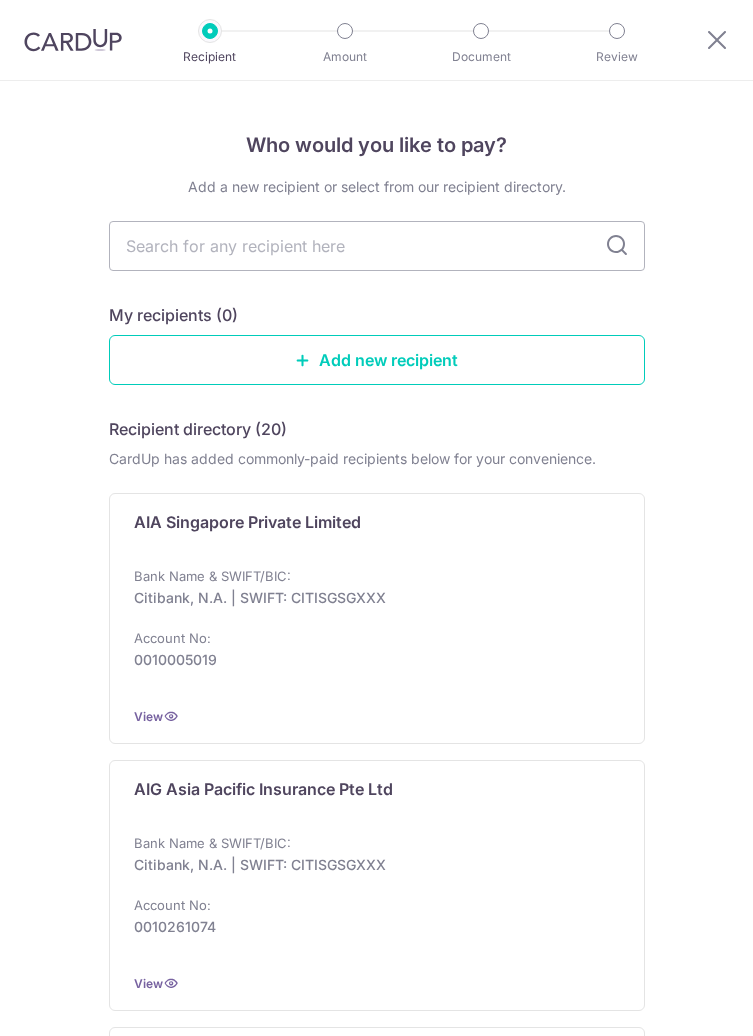 scroll, scrollTop: 0, scrollLeft: 0, axis: both 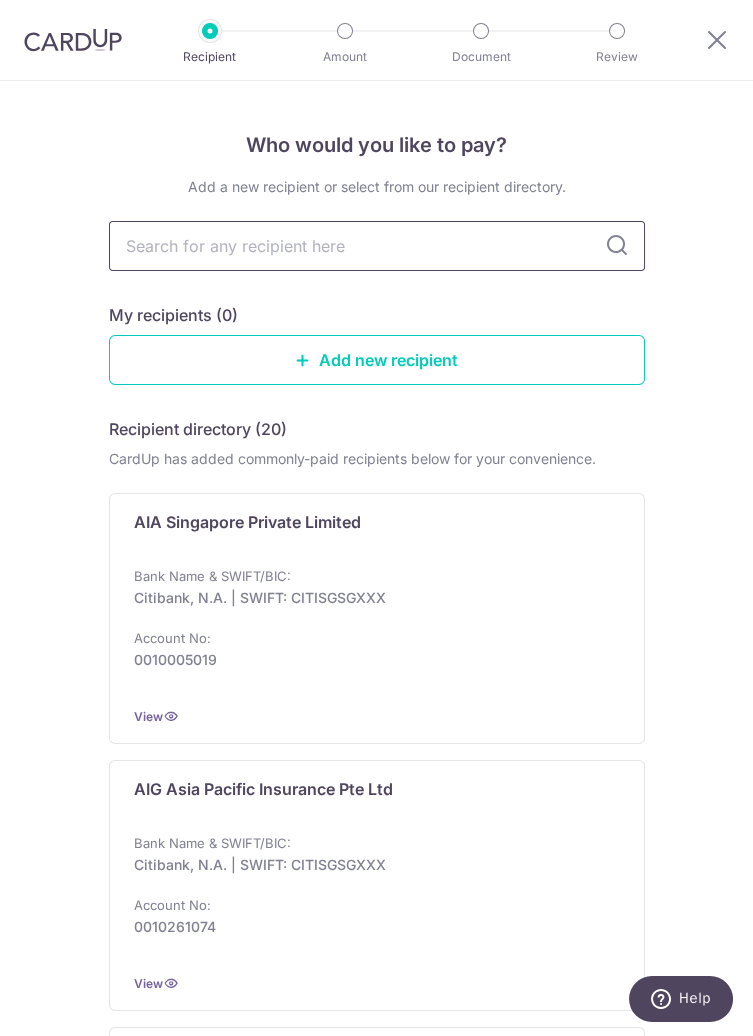 click at bounding box center [377, 246] 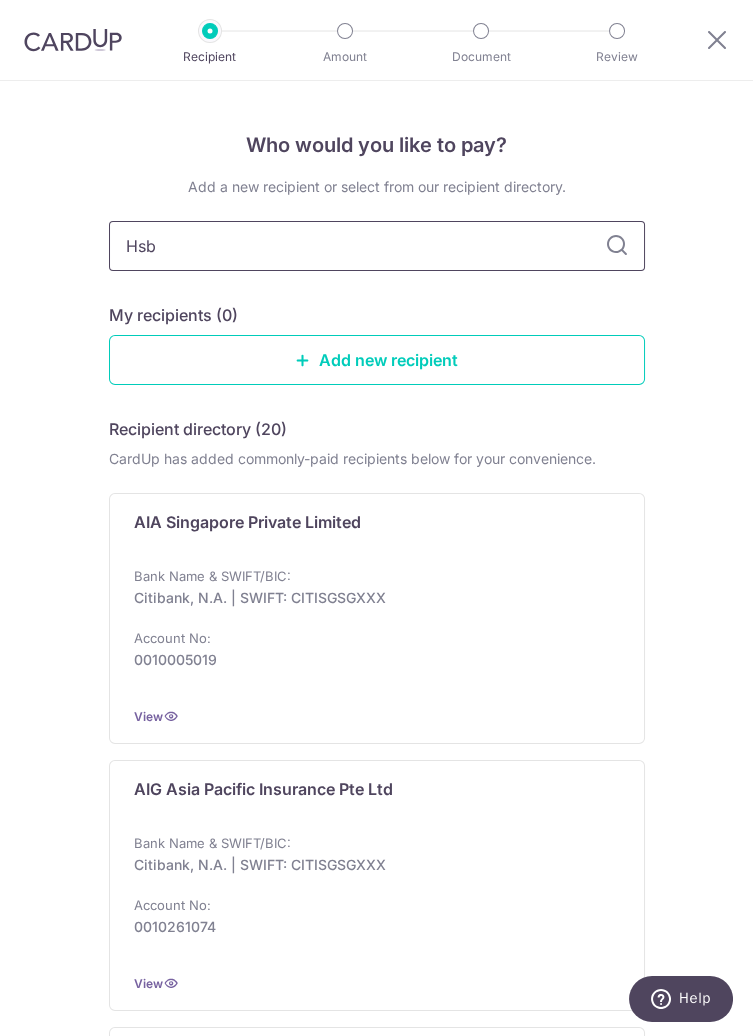 type on "Hsbc" 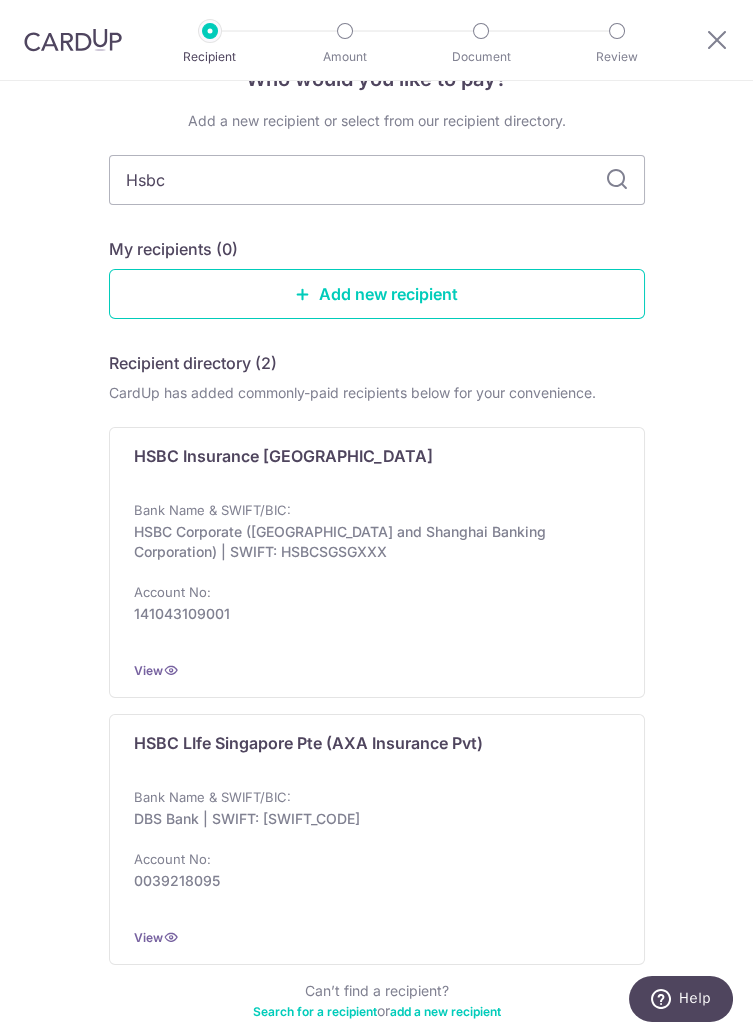 scroll, scrollTop: 64, scrollLeft: 0, axis: vertical 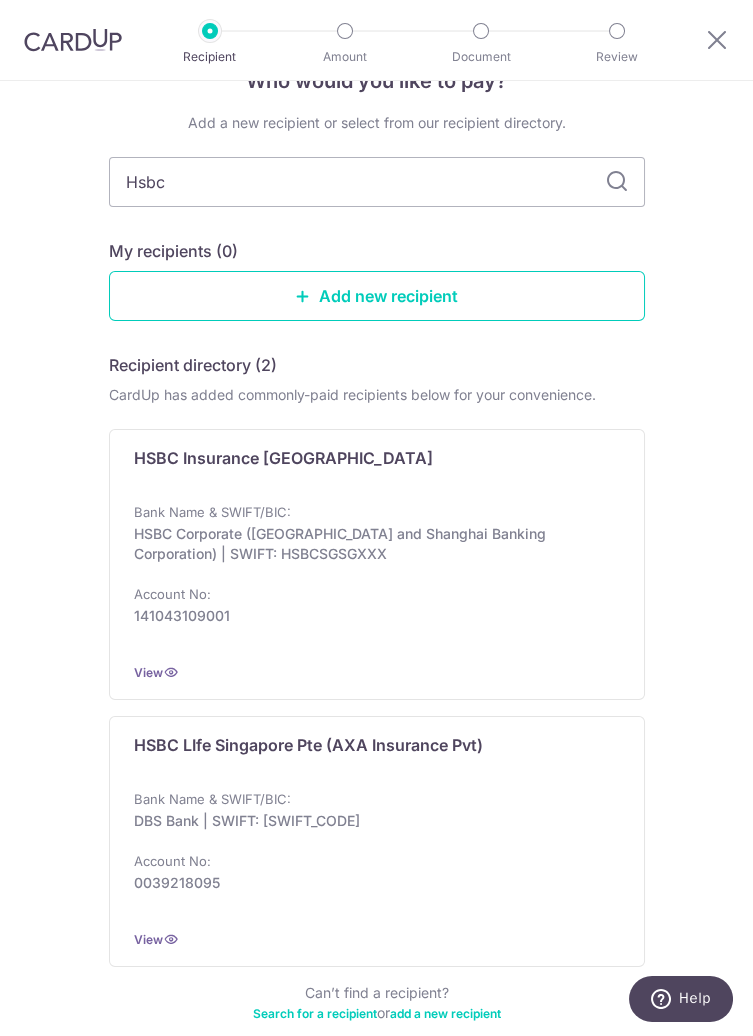 click on "Who would you like to pay?
Add a new recipient or select from our recipient directory.
Hsbc
My recipients (0)
Add new recipient
Recipient directory (2)
CardUp has added commonly-paid recipients below for your convenience.
HSBC Insurance [GEOGRAPHIC_DATA]
Bank Name & SWIFT/BIC:
HSBC Corporate (Hongkong and Shanghai Banking Corporation) | SWIFT: HSBCSGSGXXX
Account No:
141043109001
View
HSBC LIfe Singapore Pte (AXA Insurance Pvt)
Bank Name & SWIFT/BIC:
Account No:" at bounding box center (376, 579) 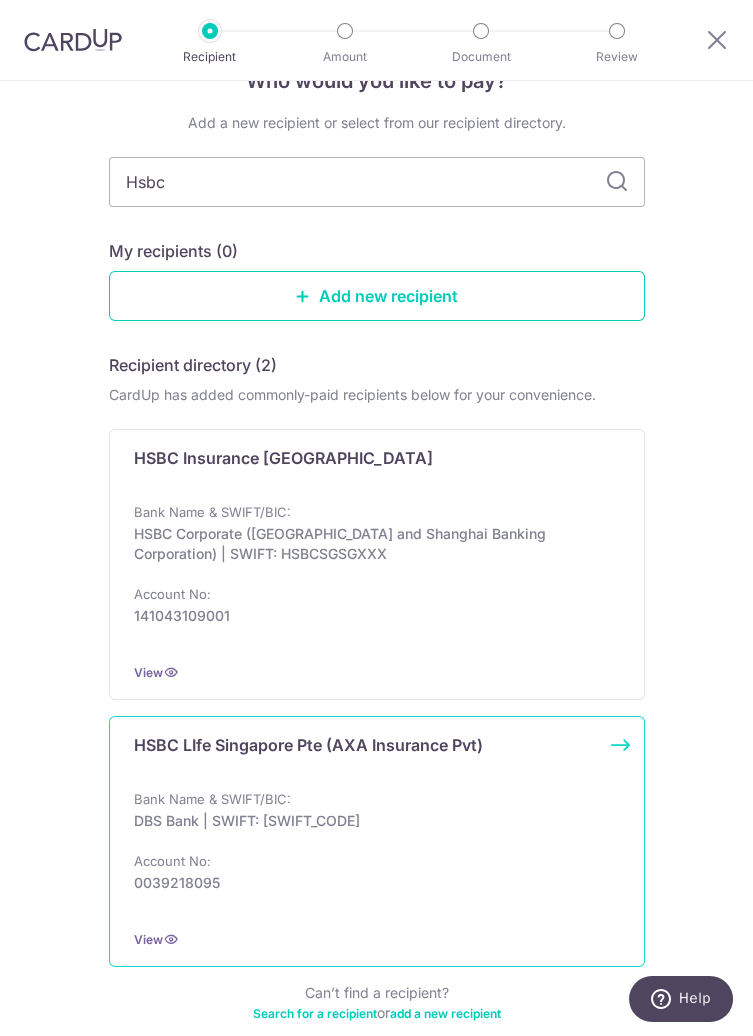 click on "DBS Bank | SWIFT: [SWIFT_CODE]" at bounding box center [371, 821] 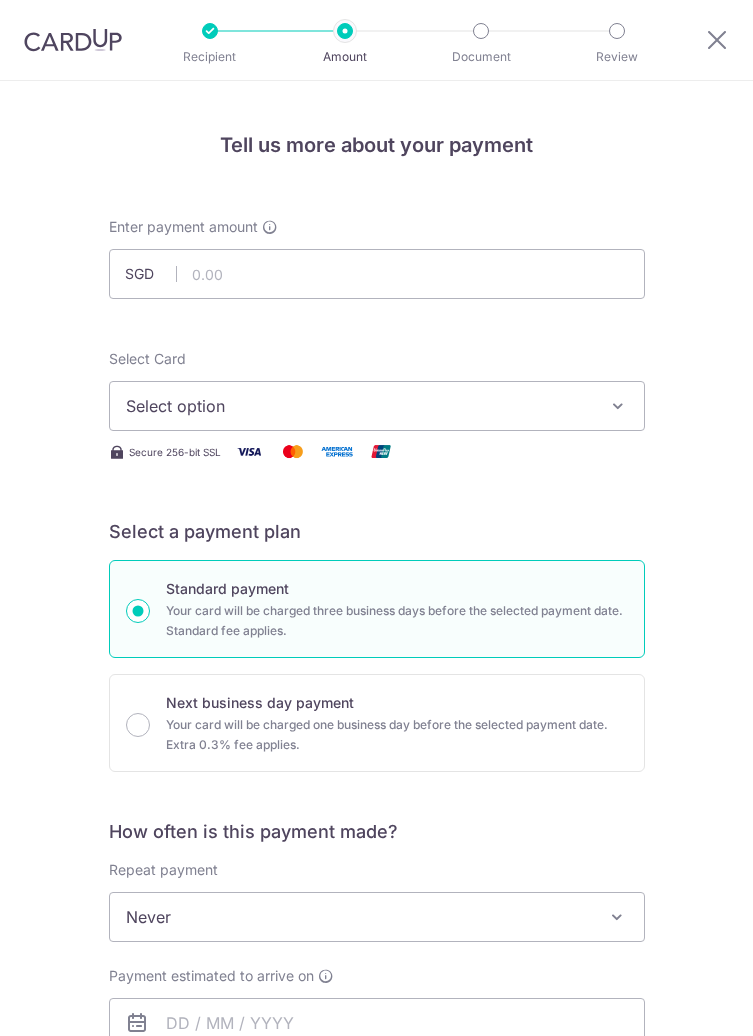 scroll, scrollTop: 0, scrollLeft: 0, axis: both 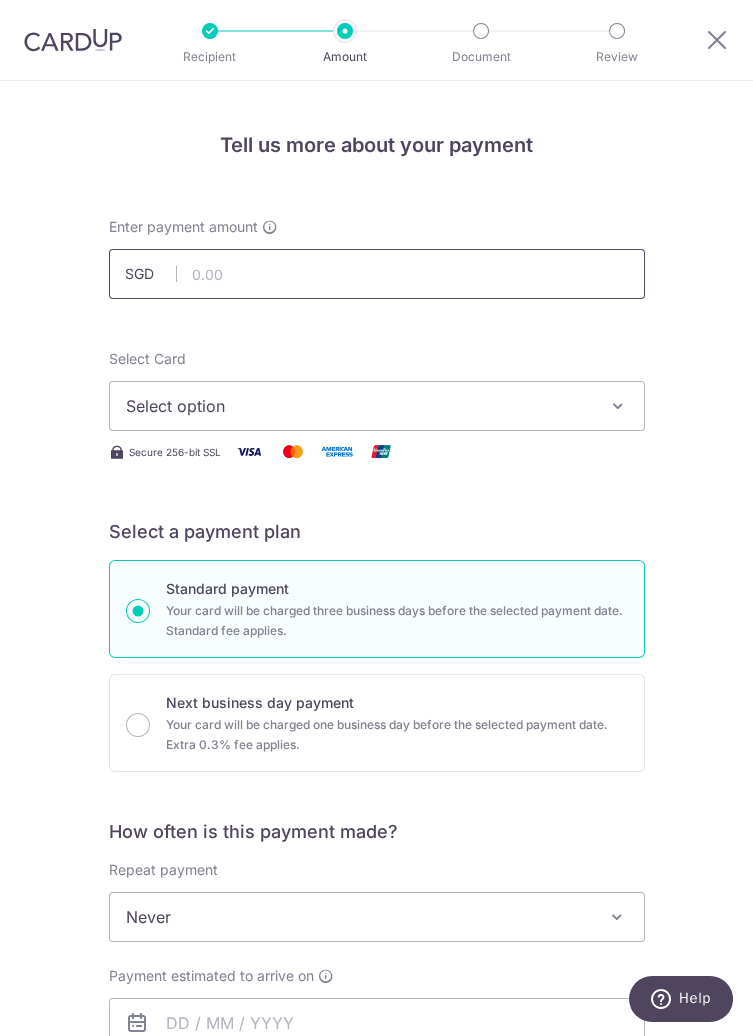 click at bounding box center [377, 274] 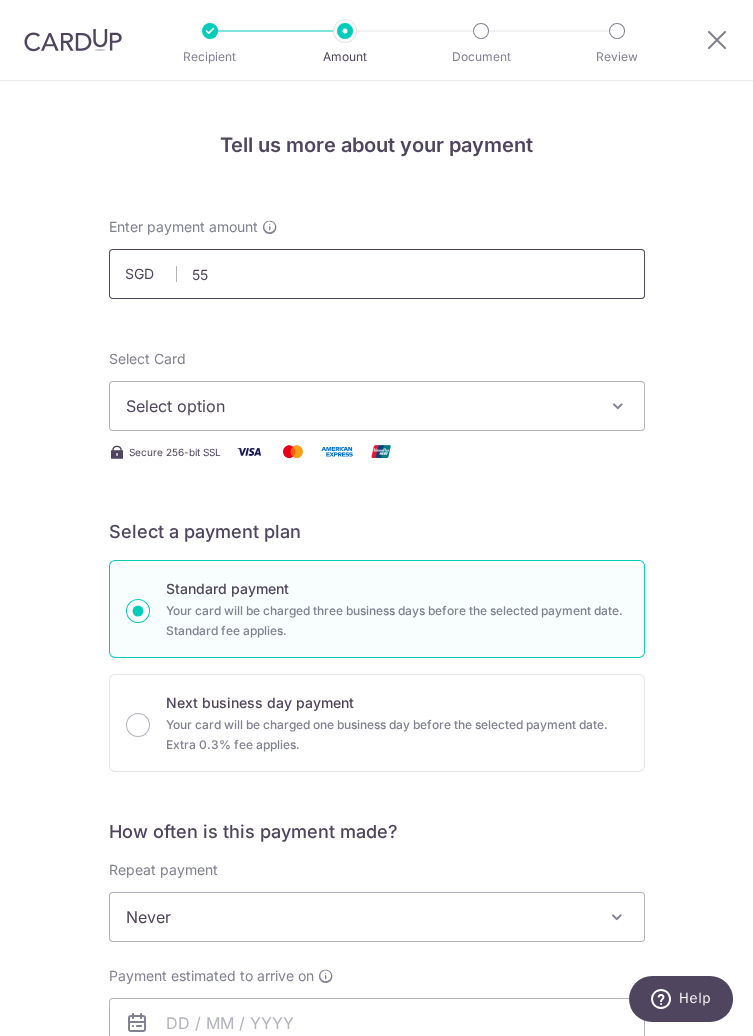 type on "5" 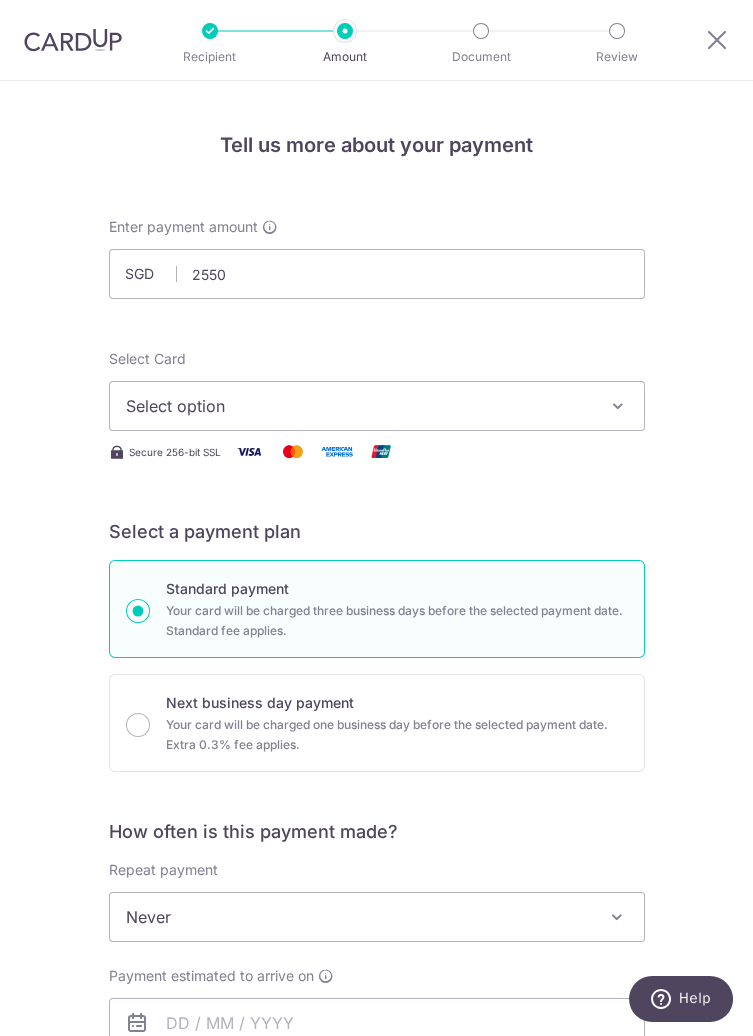 click on "Select option" at bounding box center (363, 406) 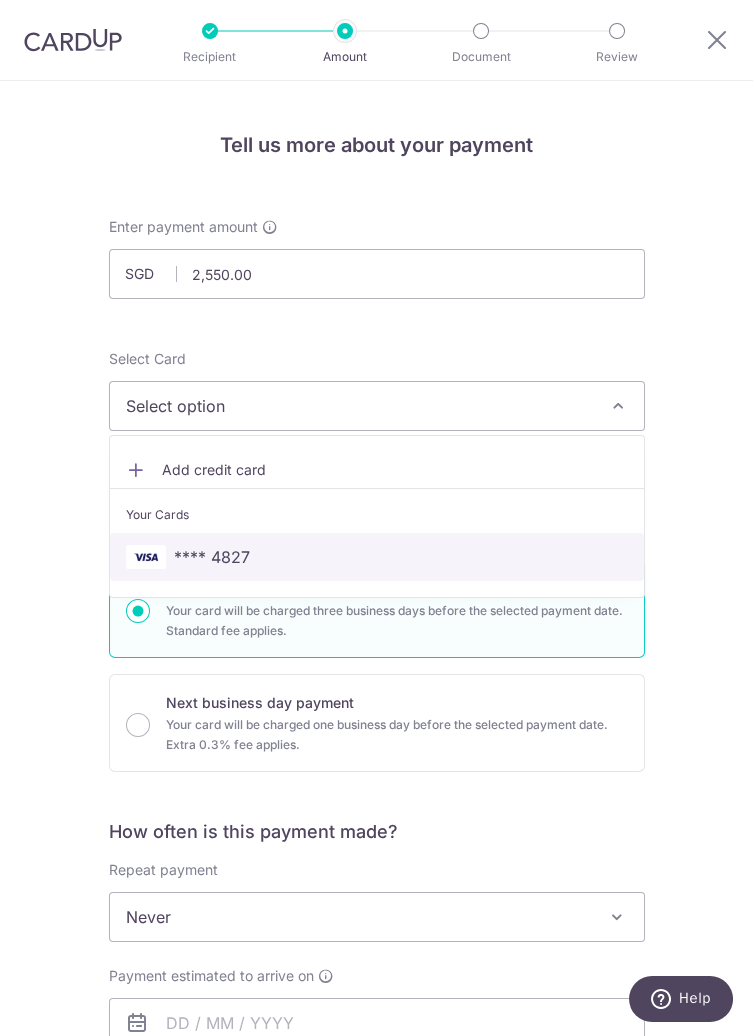 click on "**** 4827" at bounding box center (377, 557) 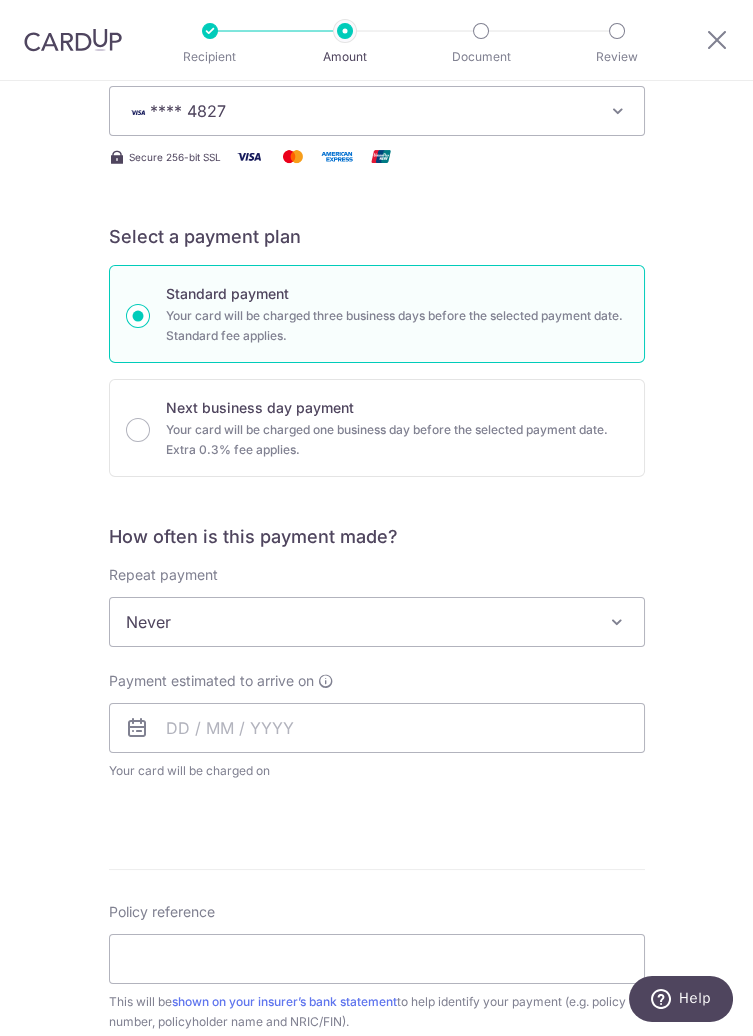 scroll, scrollTop: 301, scrollLeft: 0, axis: vertical 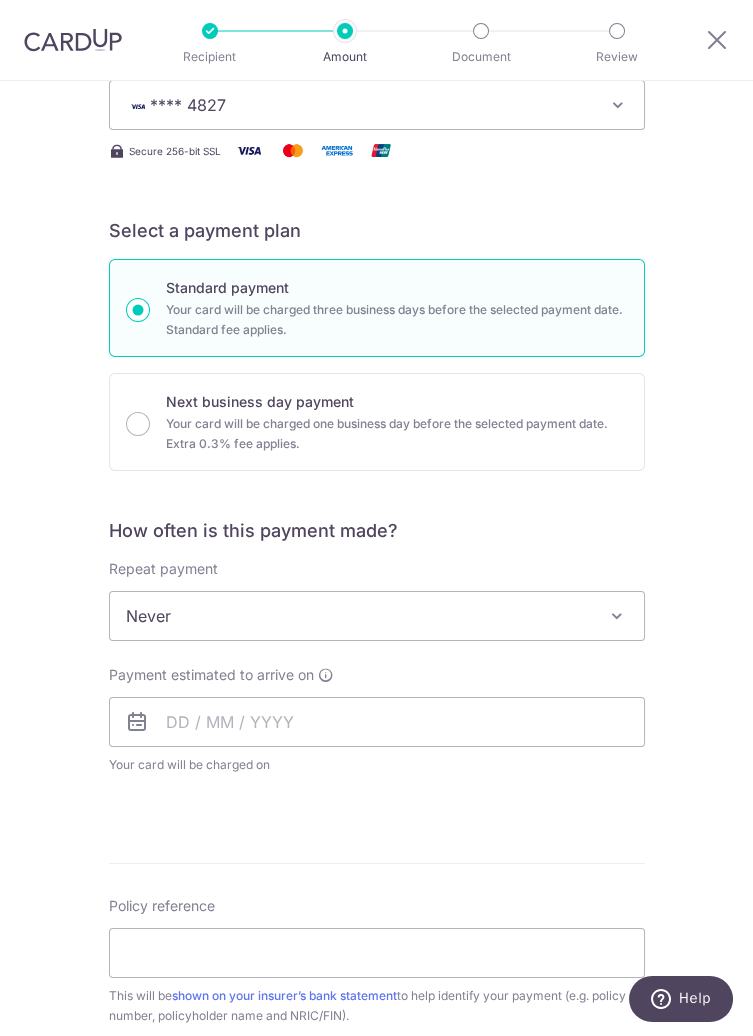 click on "Never" at bounding box center (377, 616) 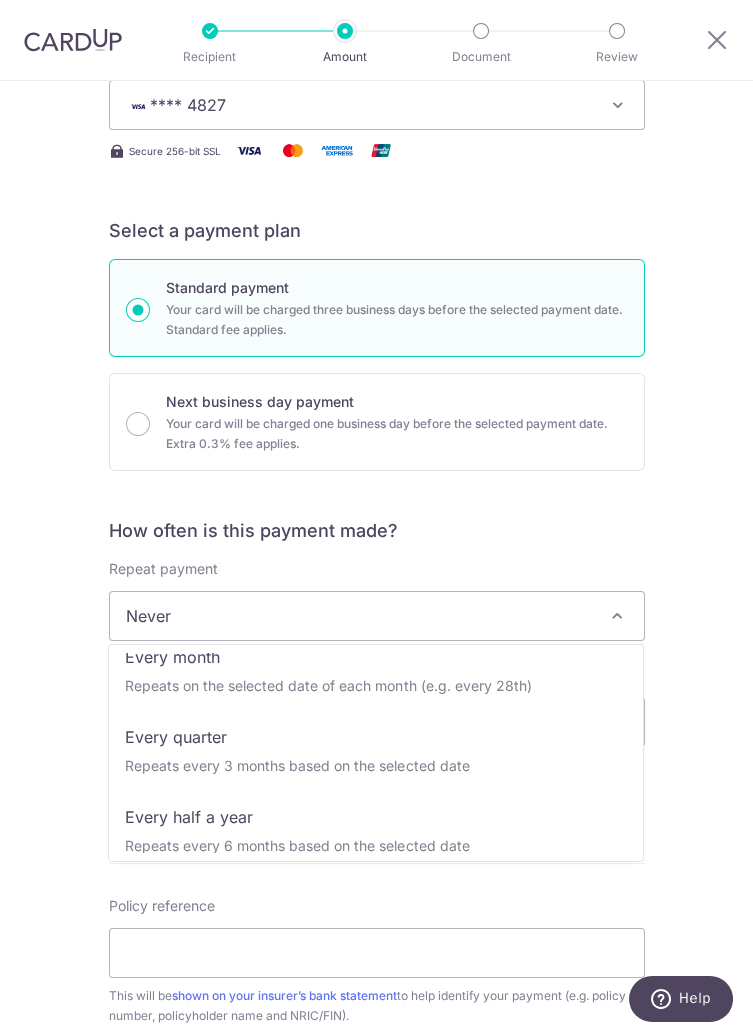 scroll, scrollTop: 182, scrollLeft: 0, axis: vertical 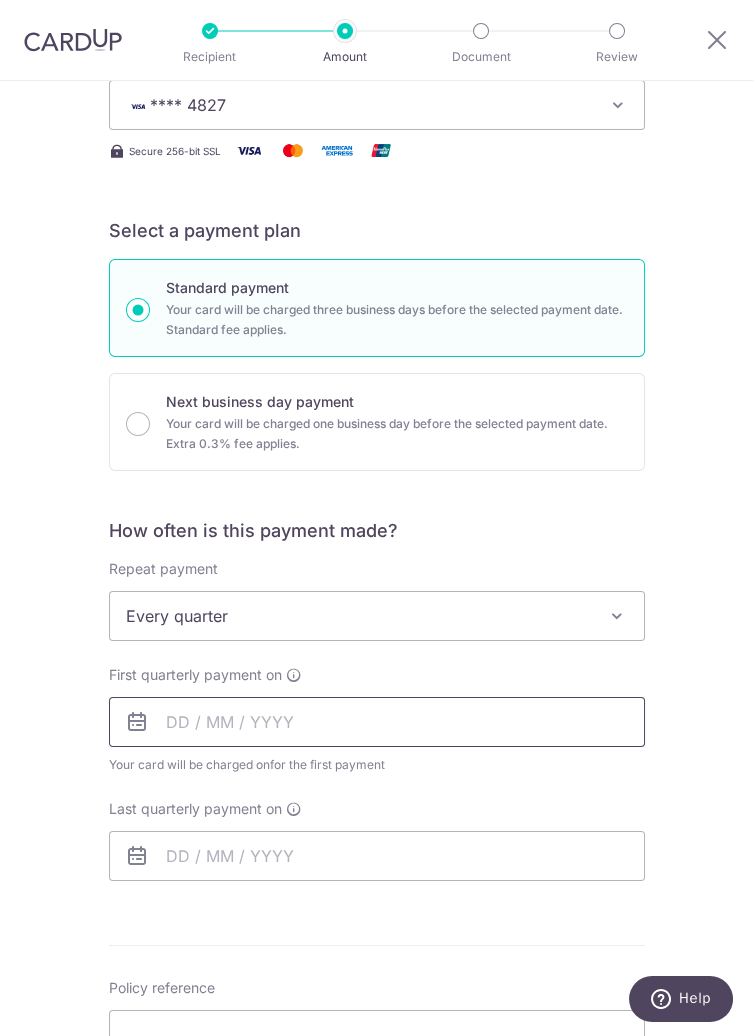 click at bounding box center [377, 722] 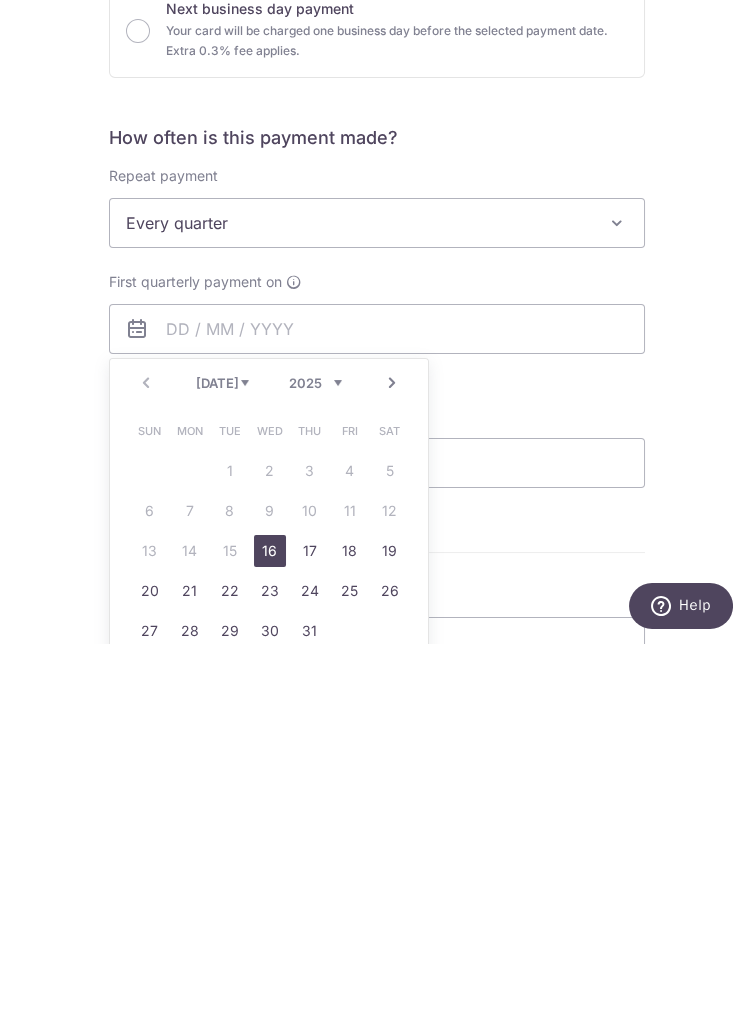 click on "Next" at bounding box center [392, 776] 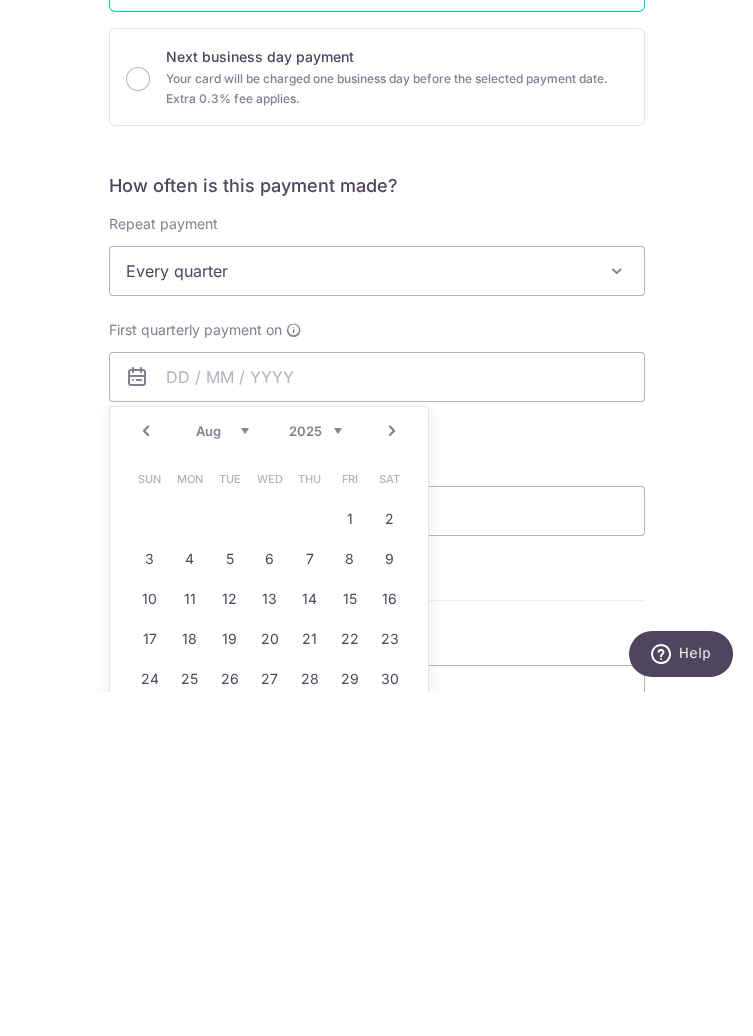 click on "Next" at bounding box center [392, 776] 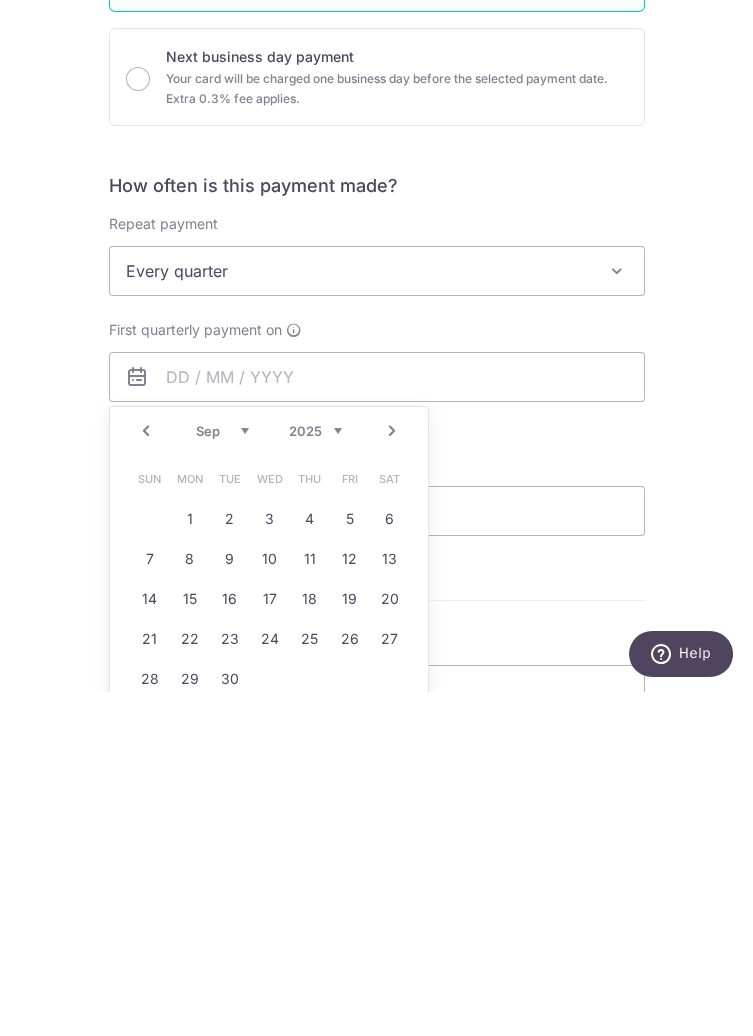 click on "2" at bounding box center [230, 864] 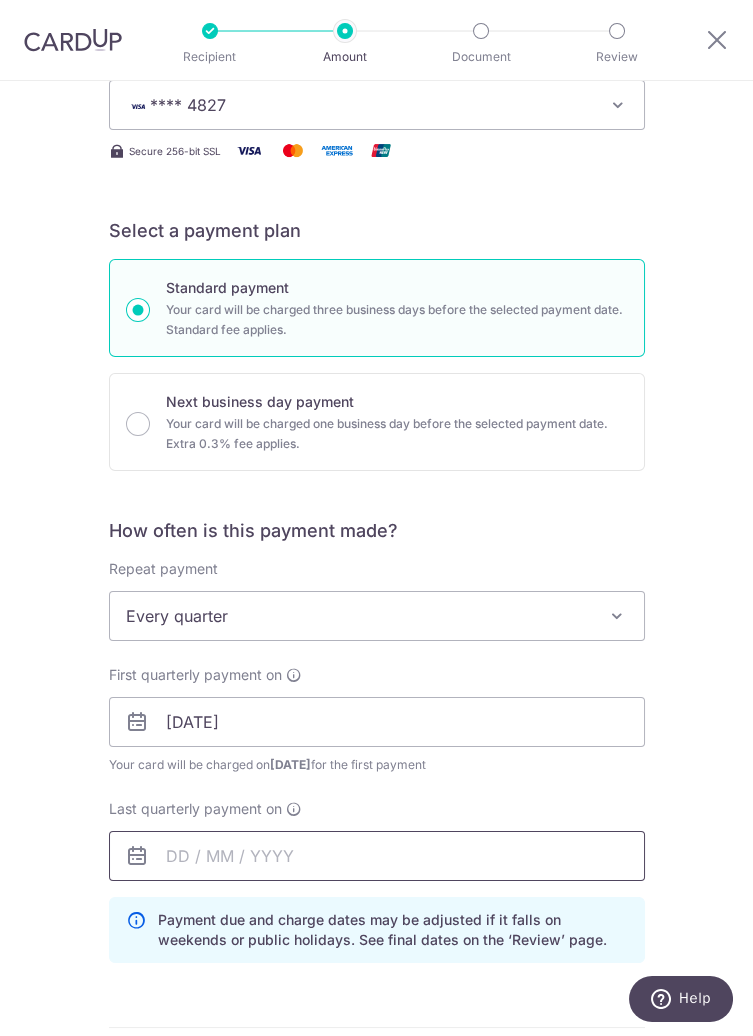 click at bounding box center (377, 856) 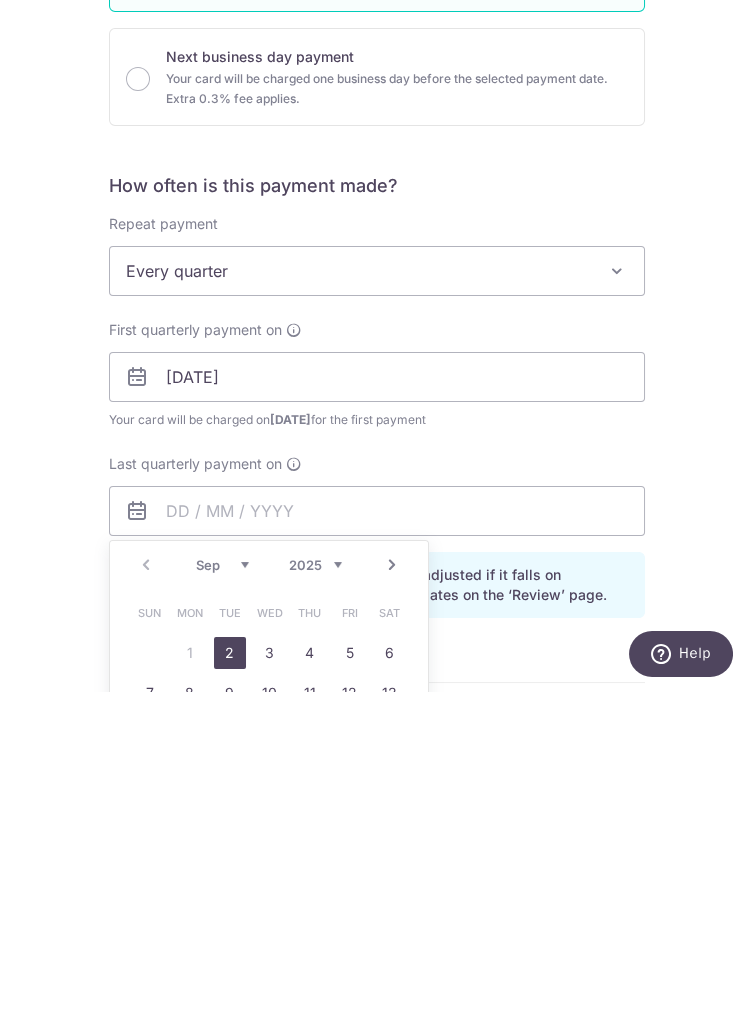 click on "2025 2026 2027 2028 2029 2030 2031 2032 2033 2034 2035" at bounding box center (315, 910) 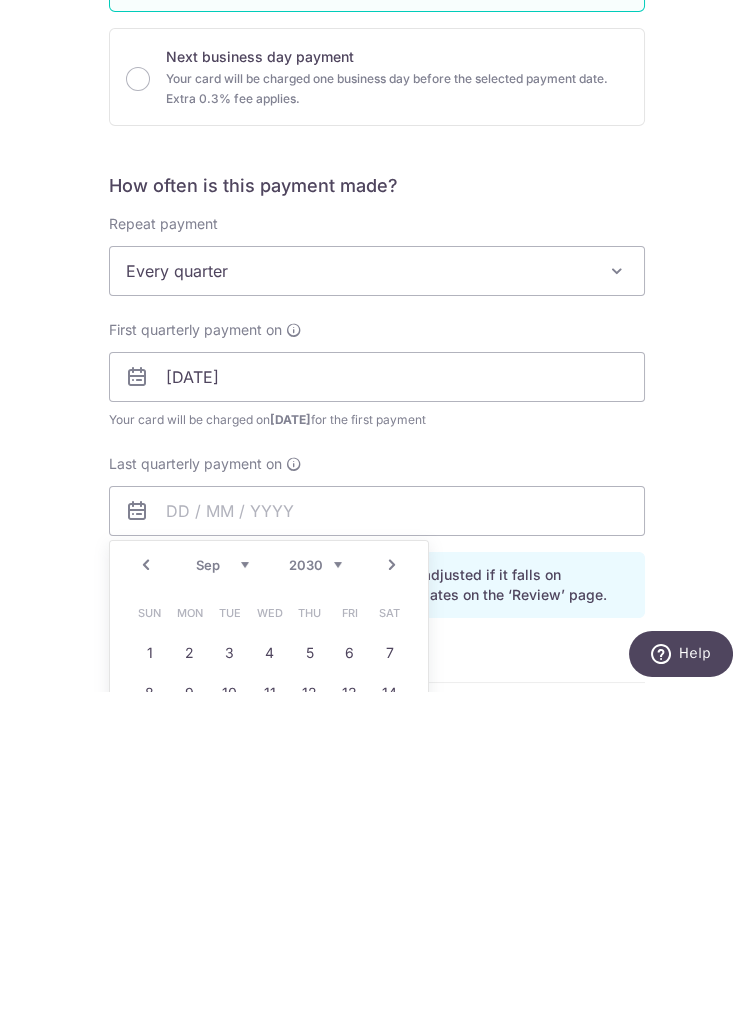 click on "Jan Feb Mar Apr May Jun Jul Aug Sep Oct Nov Dec" at bounding box center [222, 910] 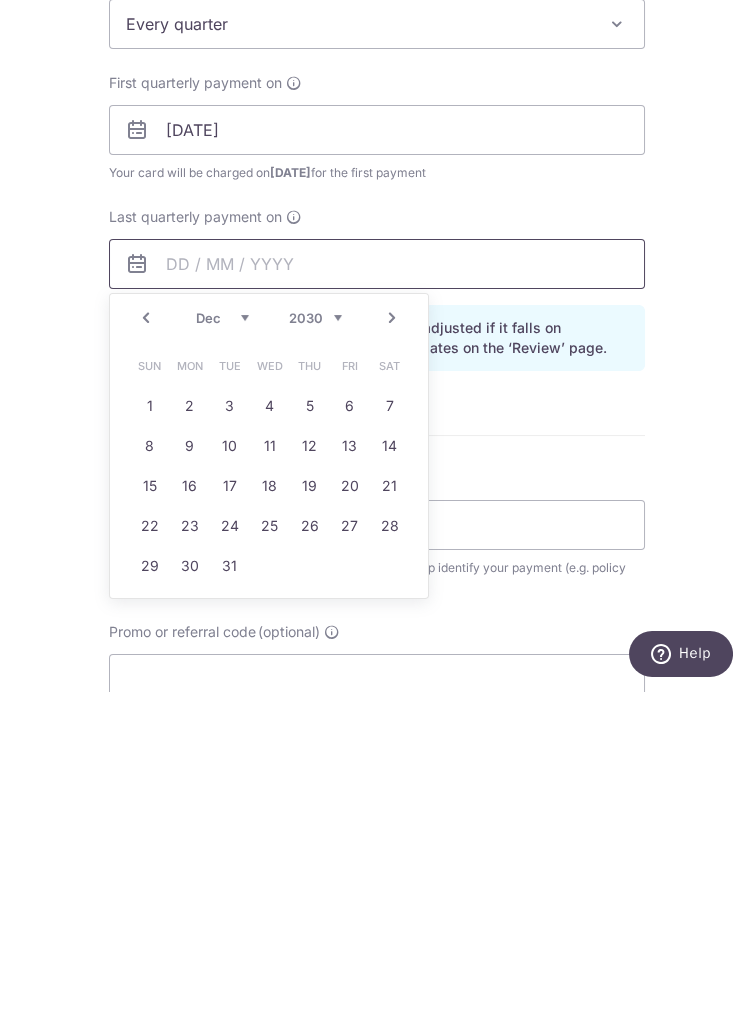 scroll, scrollTop: 548, scrollLeft: 0, axis: vertical 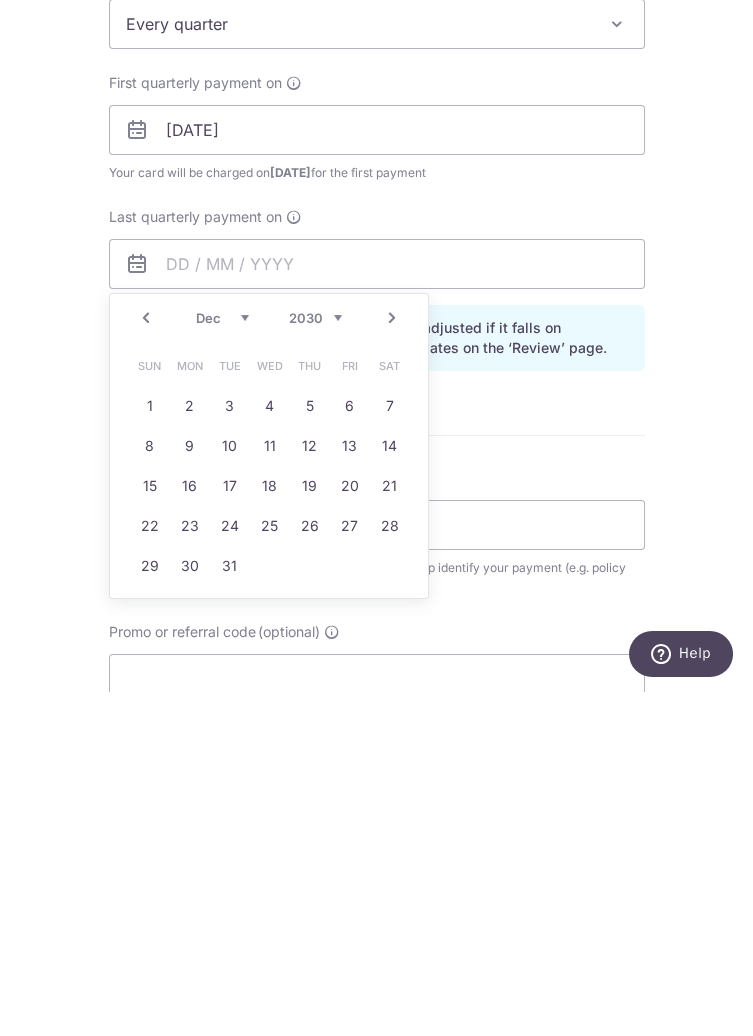 click on "31" at bounding box center [230, 911] 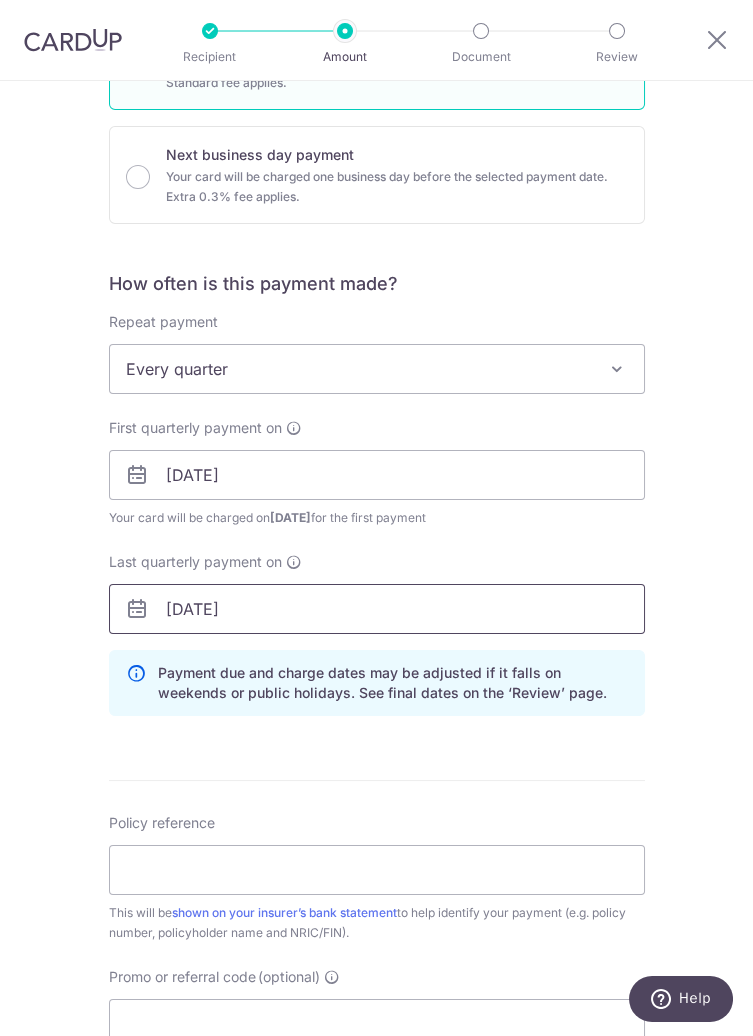 click on "31/12/2030" at bounding box center (377, 609) 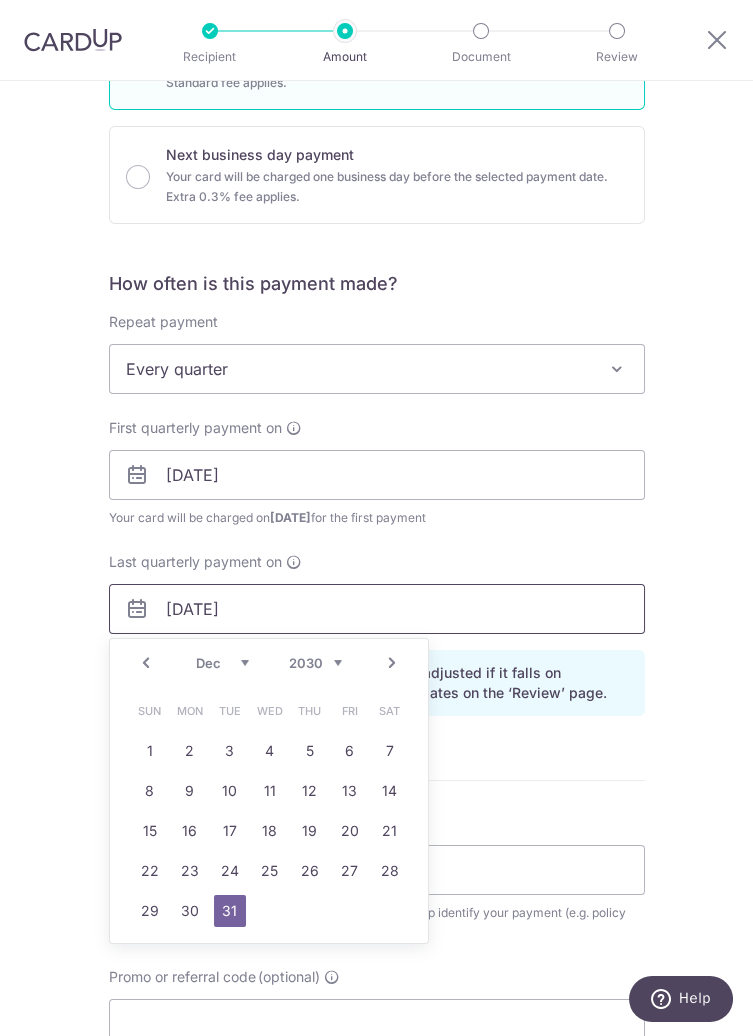 click on "31/12/2030" at bounding box center (377, 609) 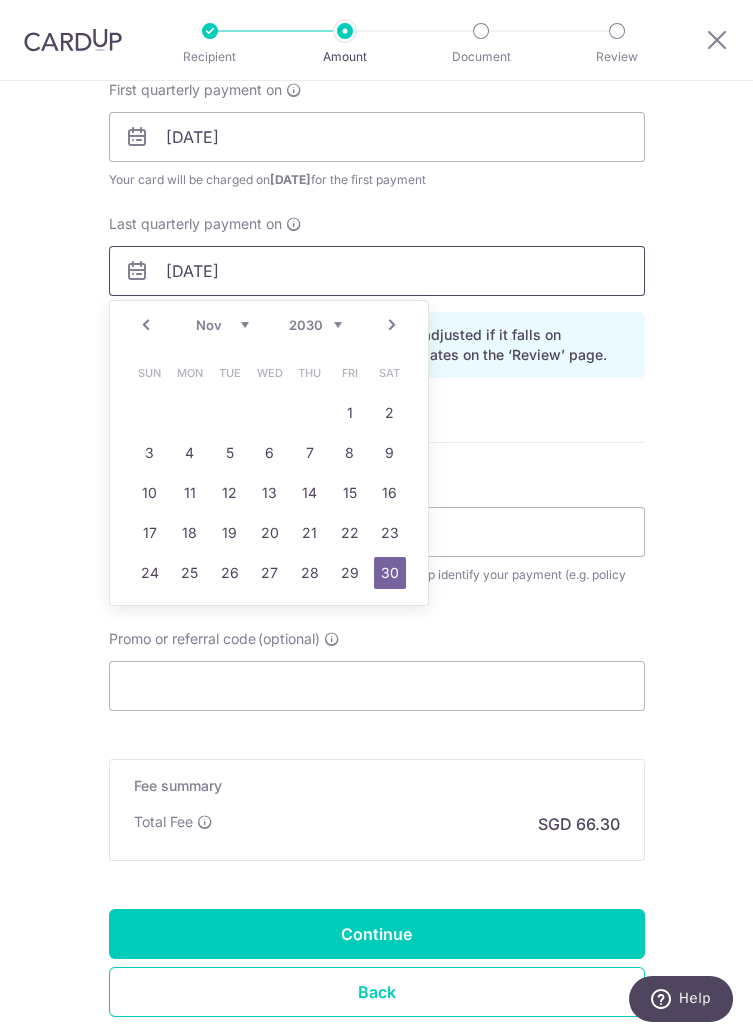 scroll, scrollTop: 911, scrollLeft: 0, axis: vertical 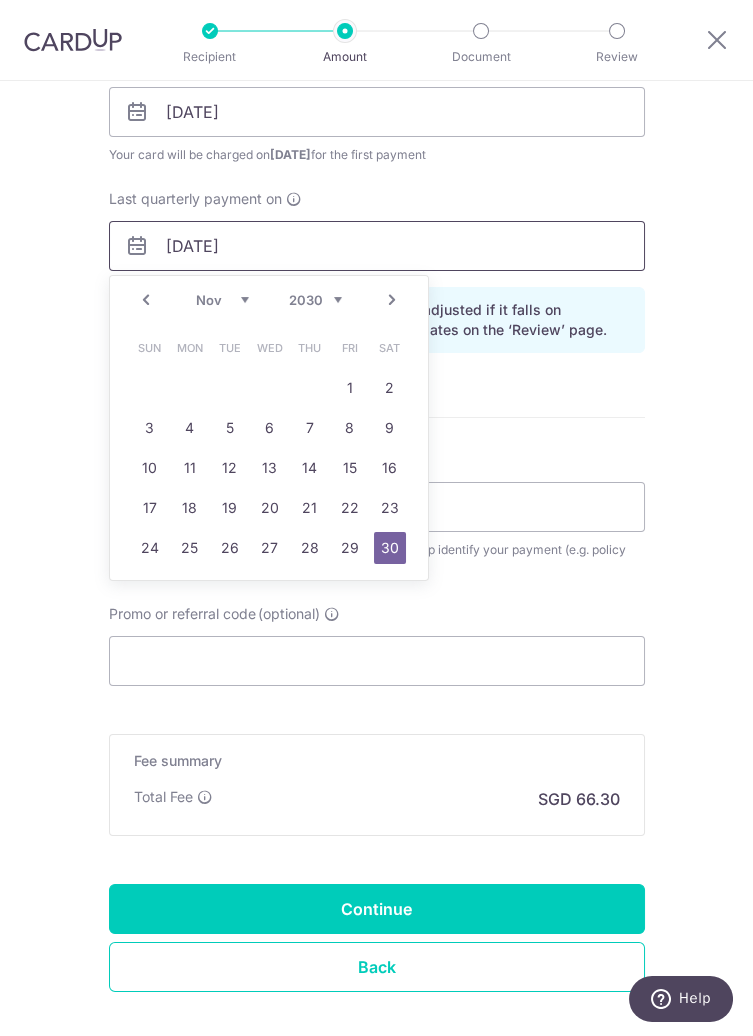 type on "30/11/2030" 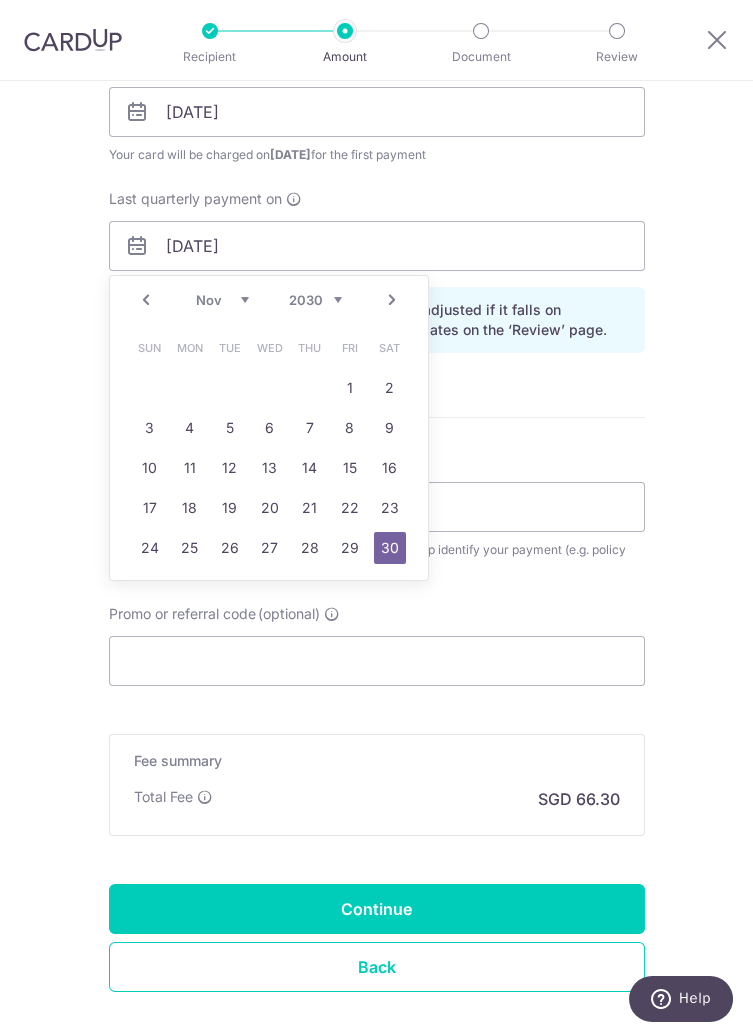 click on "30" at bounding box center [390, 548] 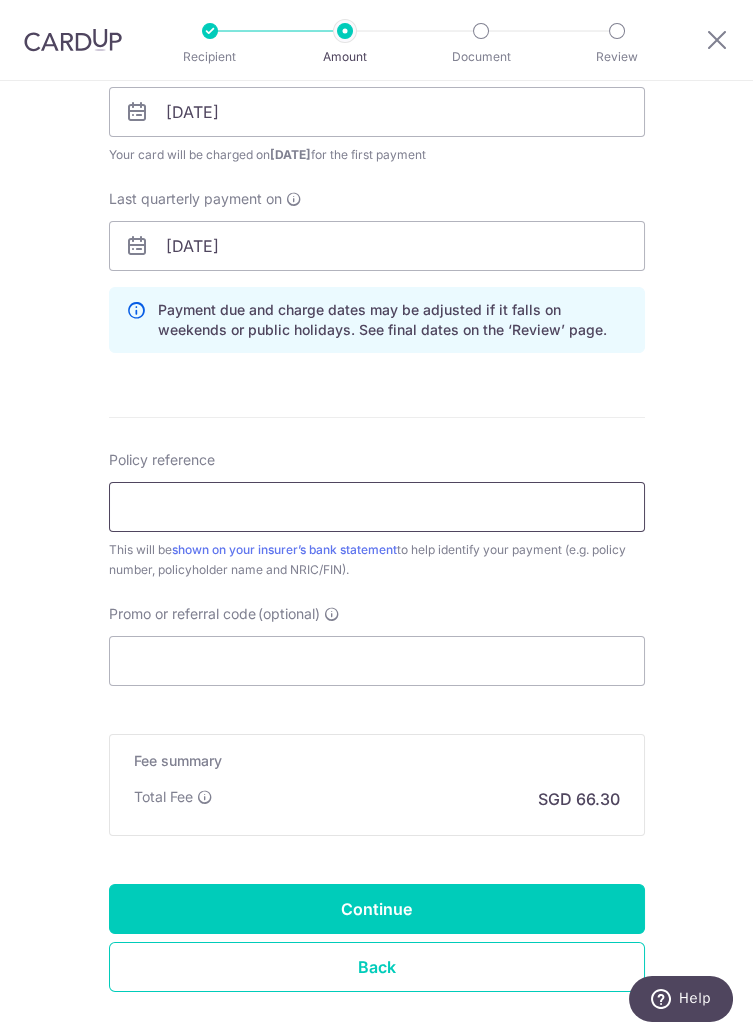 click on "Policy reference" at bounding box center [377, 507] 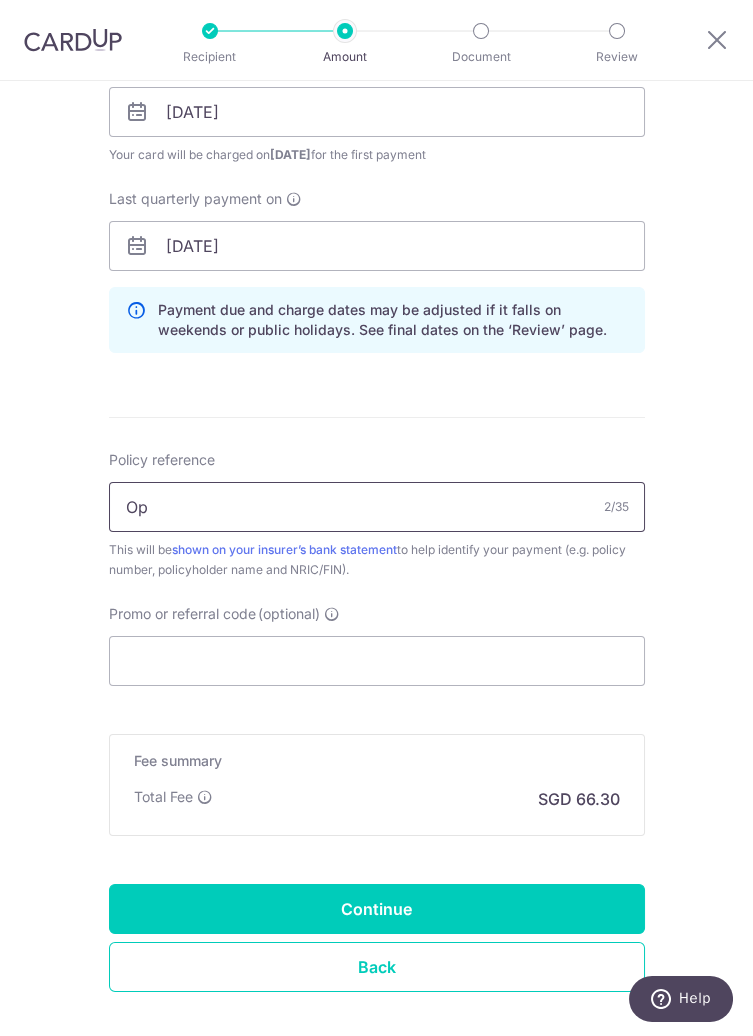 type on "O" 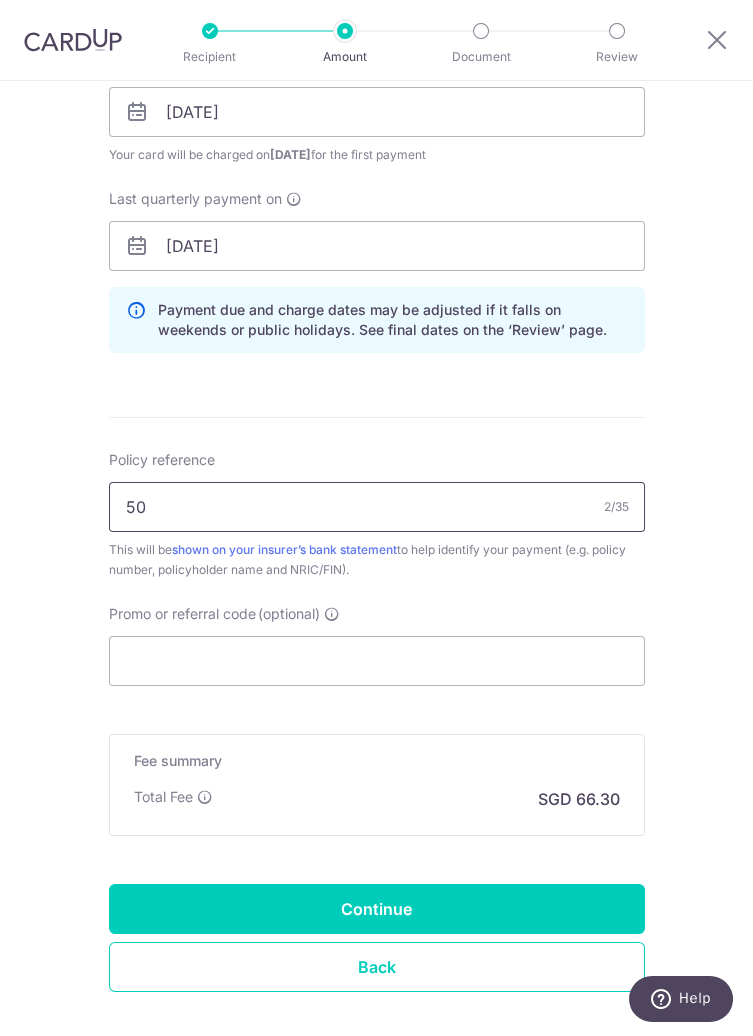 type on "501" 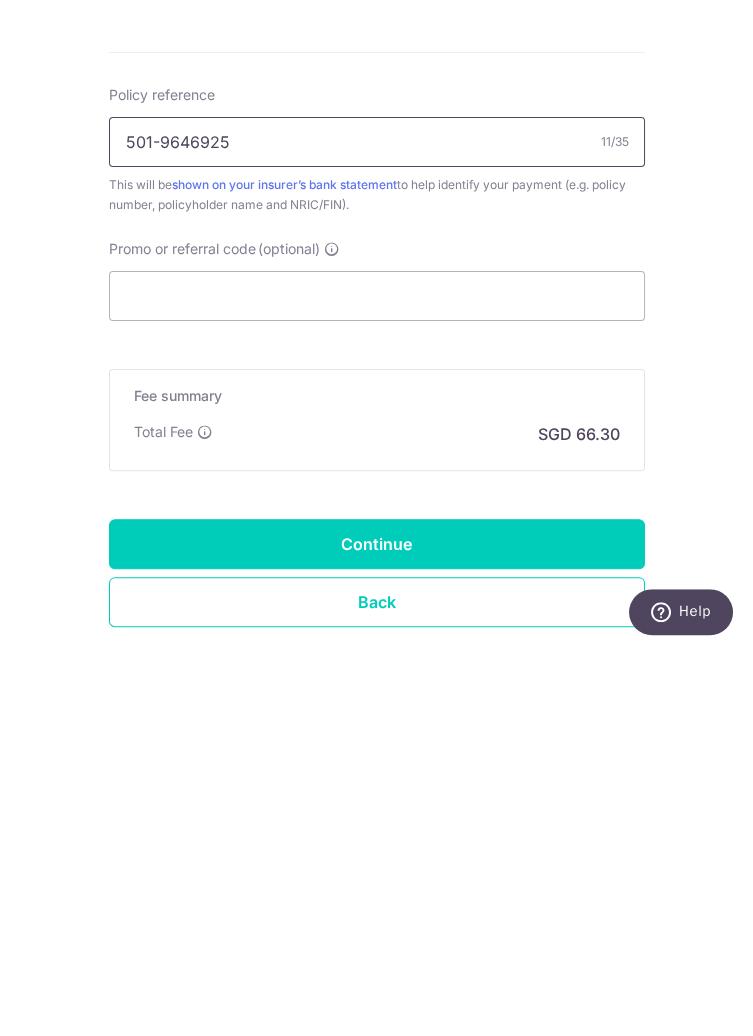 scroll, scrollTop: 911, scrollLeft: 0, axis: vertical 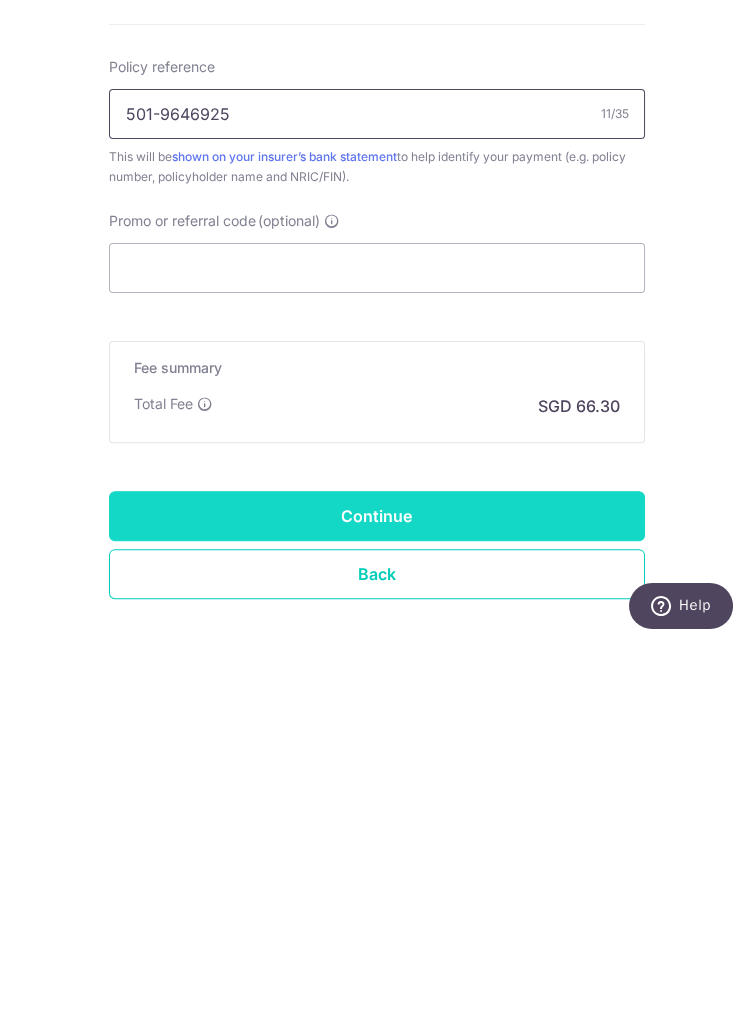 type on "501-9646925" 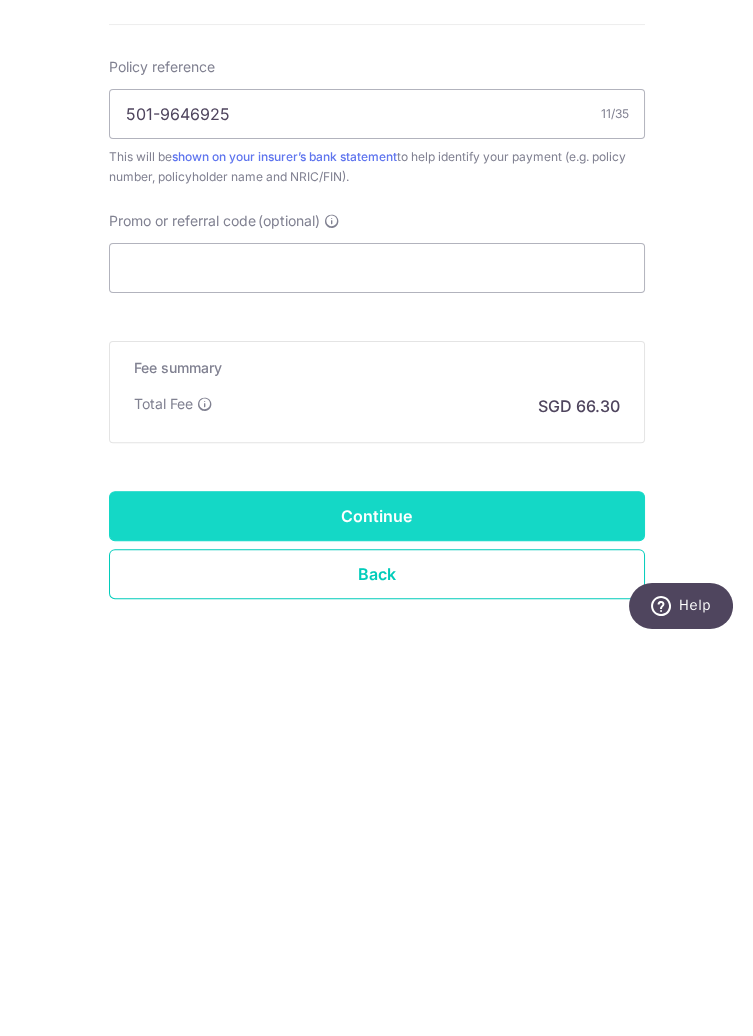 click on "Continue" at bounding box center [377, 909] 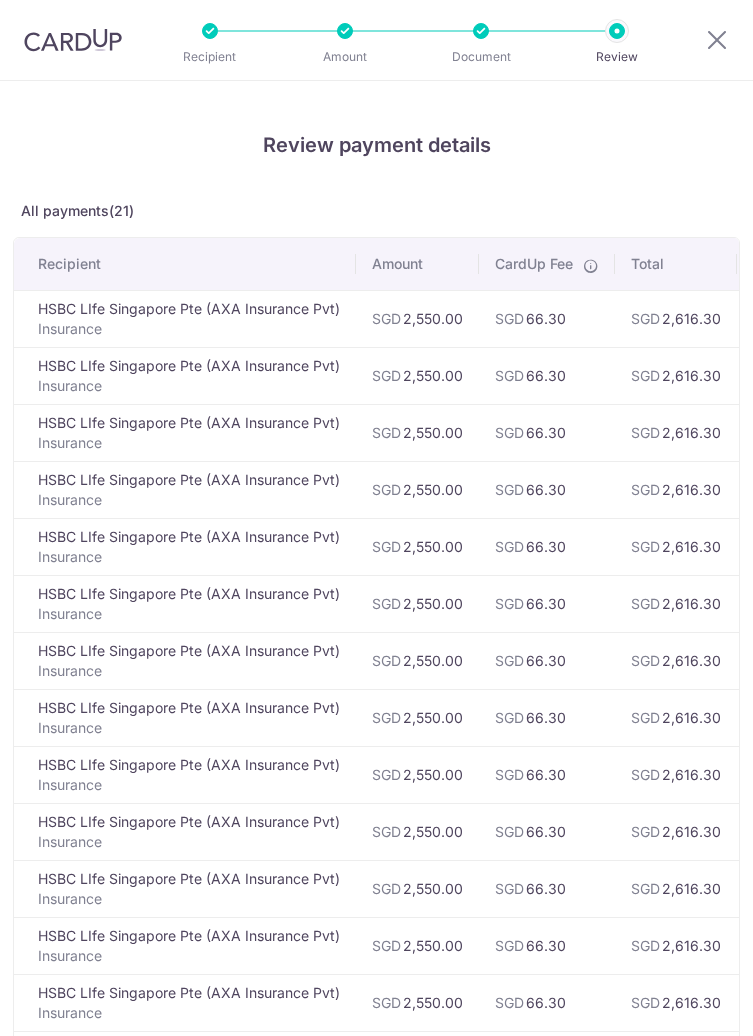 scroll, scrollTop: 0, scrollLeft: 0, axis: both 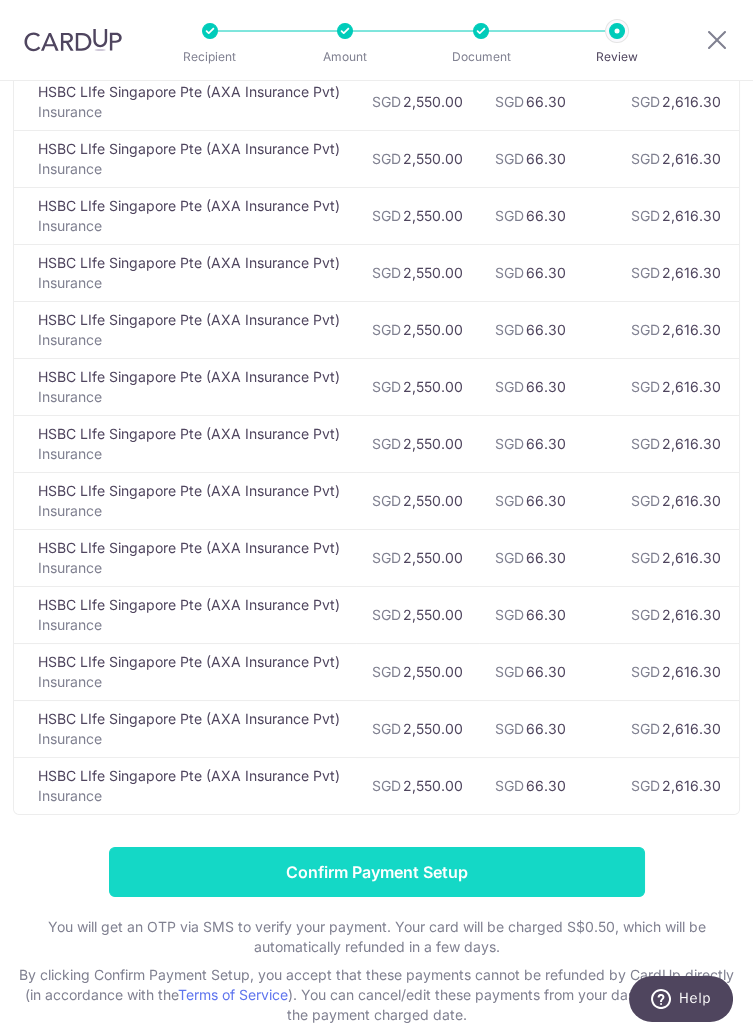 click on "Confirm Payment Setup" at bounding box center [377, 872] 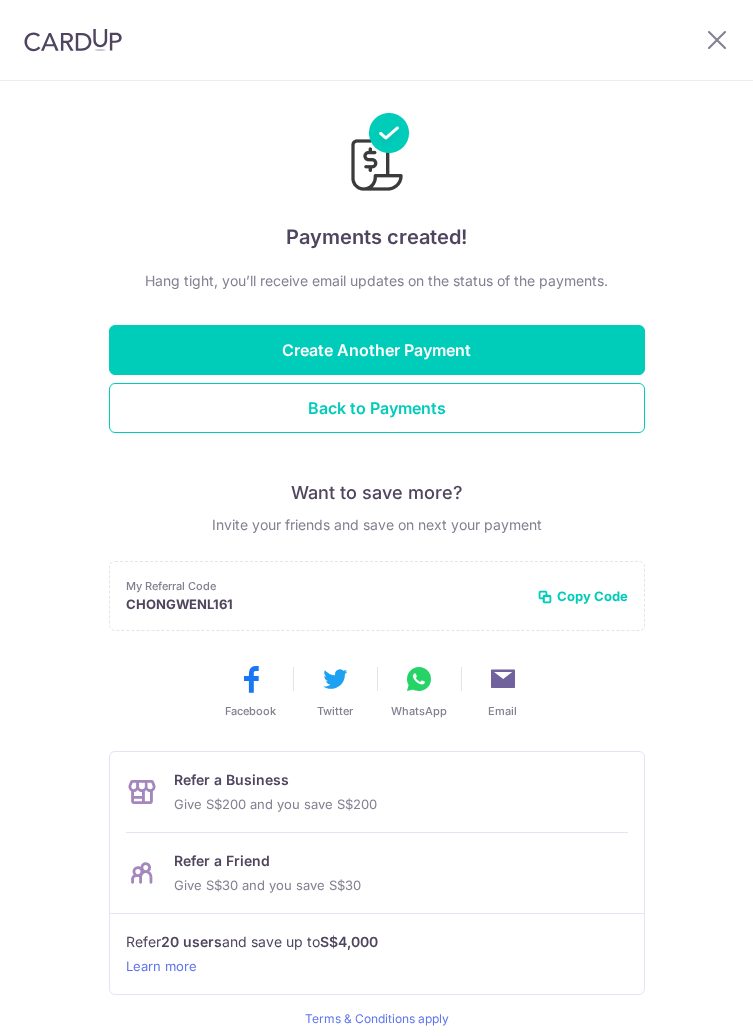 scroll, scrollTop: 0, scrollLeft: 0, axis: both 